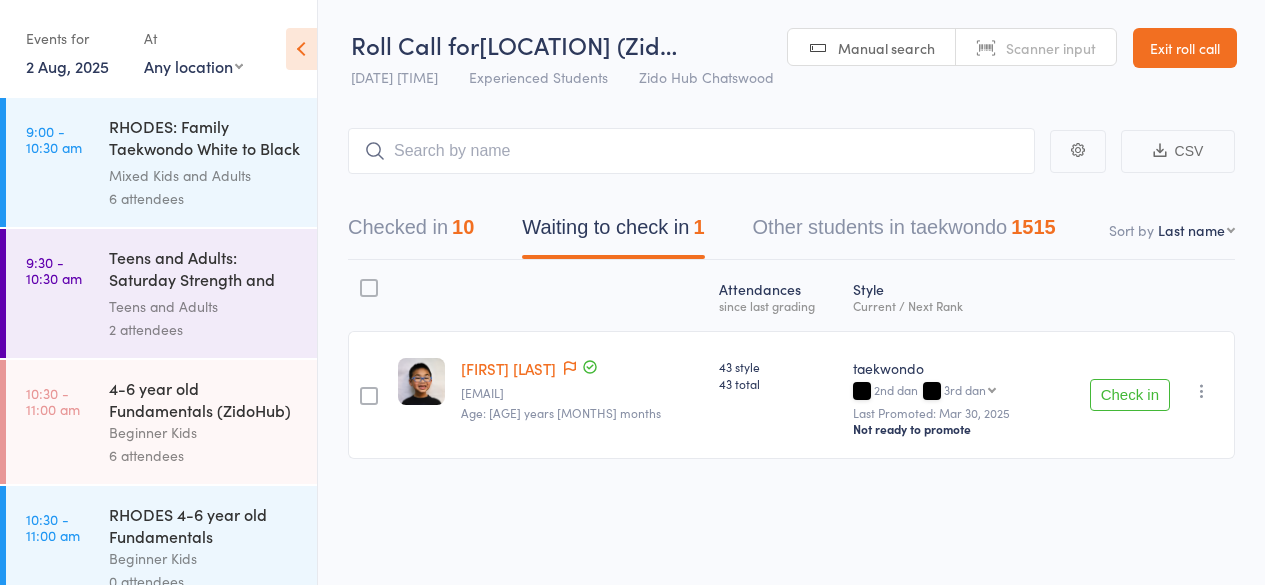 scroll, scrollTop: 0, scrollLeft: 0, axis: both 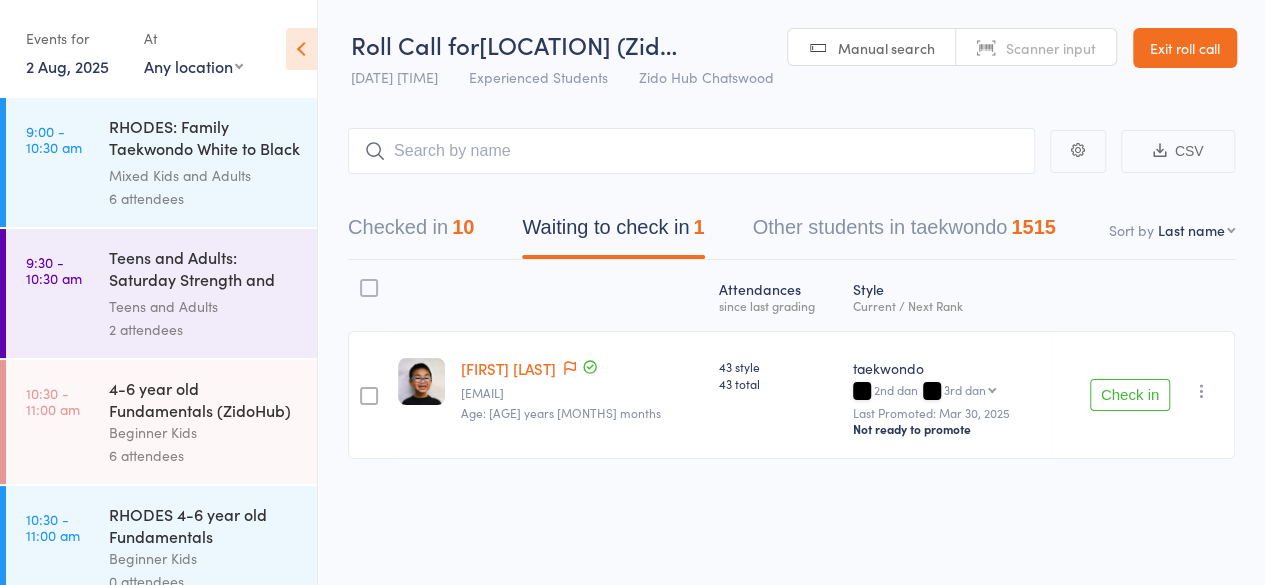 click on "[FIRST] [LAST]" at bounding box center [508, 368] 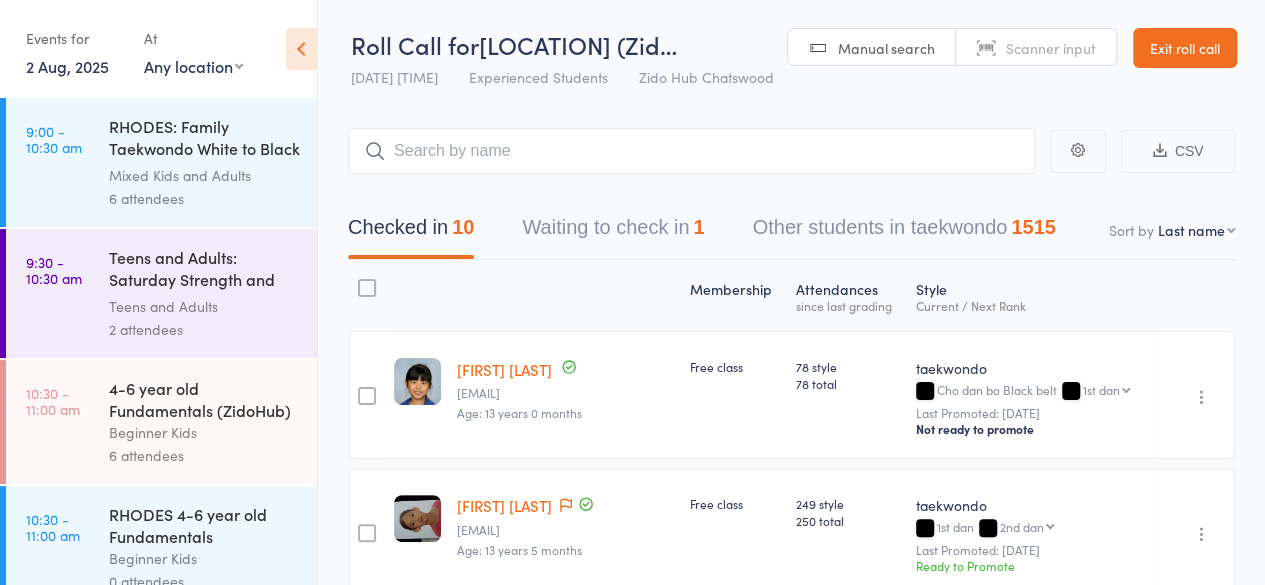click on "Waiting to check in  1" at bounding box center [613, 232] 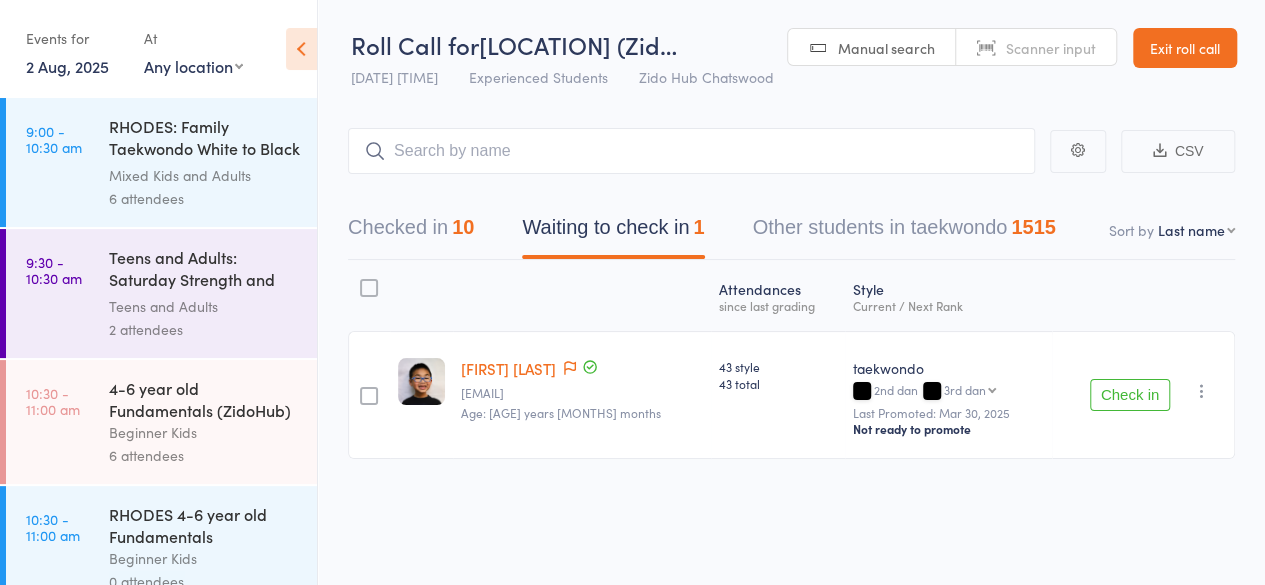 click on "CSV
Checked in  10 Waiting to check in  1 Other students in taekwondo  1515
Sort by   Last name First name Last name Birthday today? Behind on payments? Check in time Next payment date Next payment amount Membership name Membership expires Ready to grade Style and Rank Style attendance count All attendance count Last Promoted Atten­dances since last grading Style Current / Next Rank edit [FIRST] [LAST]    [EMAIL] Age: [AGE] years [MONTHS] months 43 style 43 total taekwondo 2nd dan  3rd dan  3rd dan 4th dan 5th dan 6th dan 7th dan 8th dan 9th dan Last Promoted: [DATE] Not ready to promote Check in Check in Send message Add Note Add Task Add Flag Remove Mark absent" at bounding box center (791, 323) 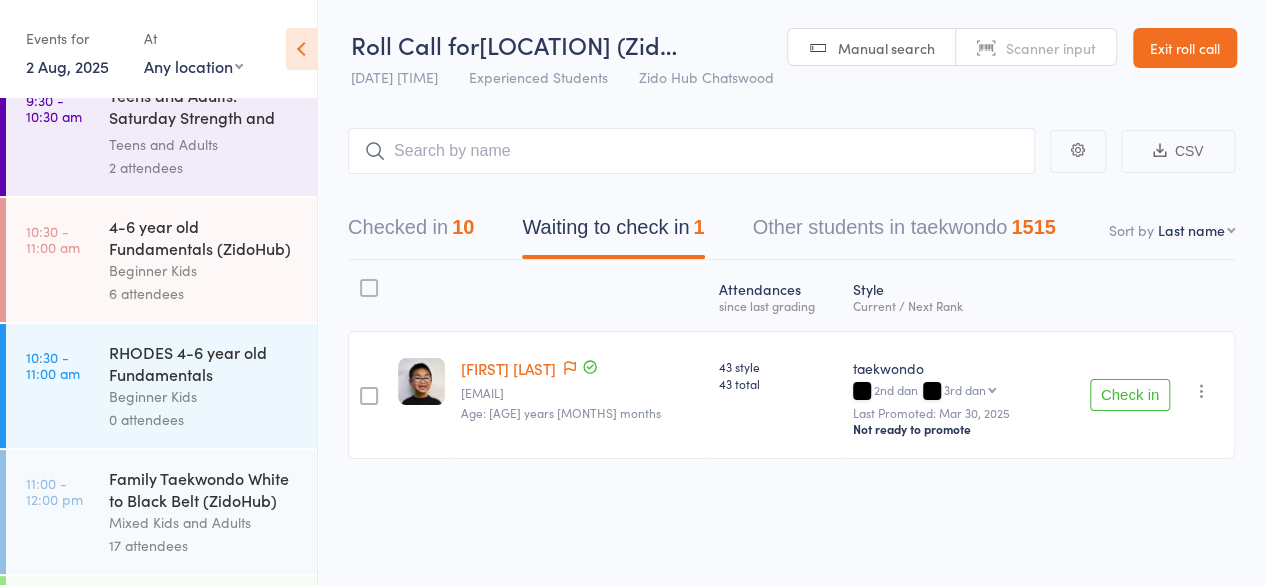 scroll, scrollTop: 0, scrollLeft: 0, axis: both 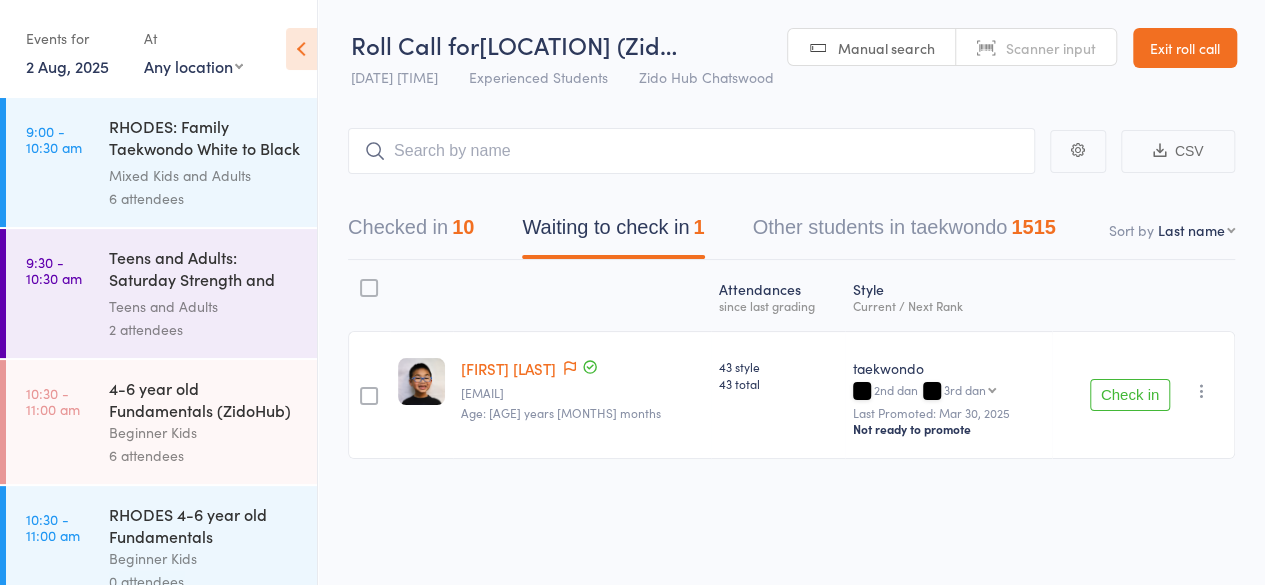 click on "Teens and Adults" at bounding box center [204, 306] 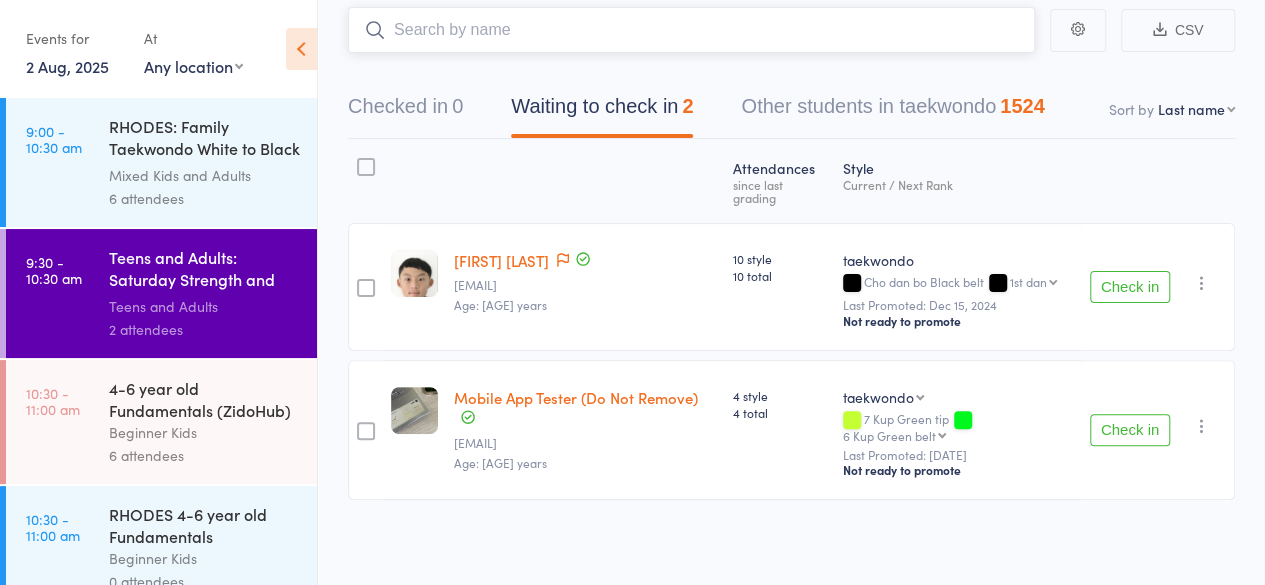 scroll, scrollTop: 0, scrollLeft: 0, axis: both 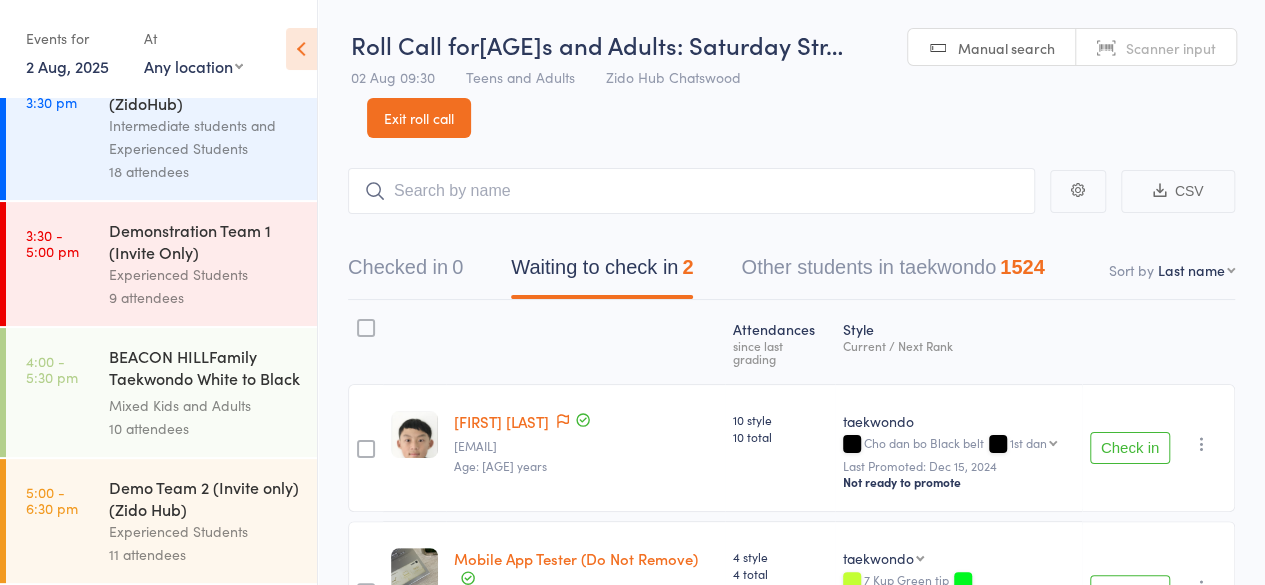 click on "11 attendees" at bounding box center (204, 554) 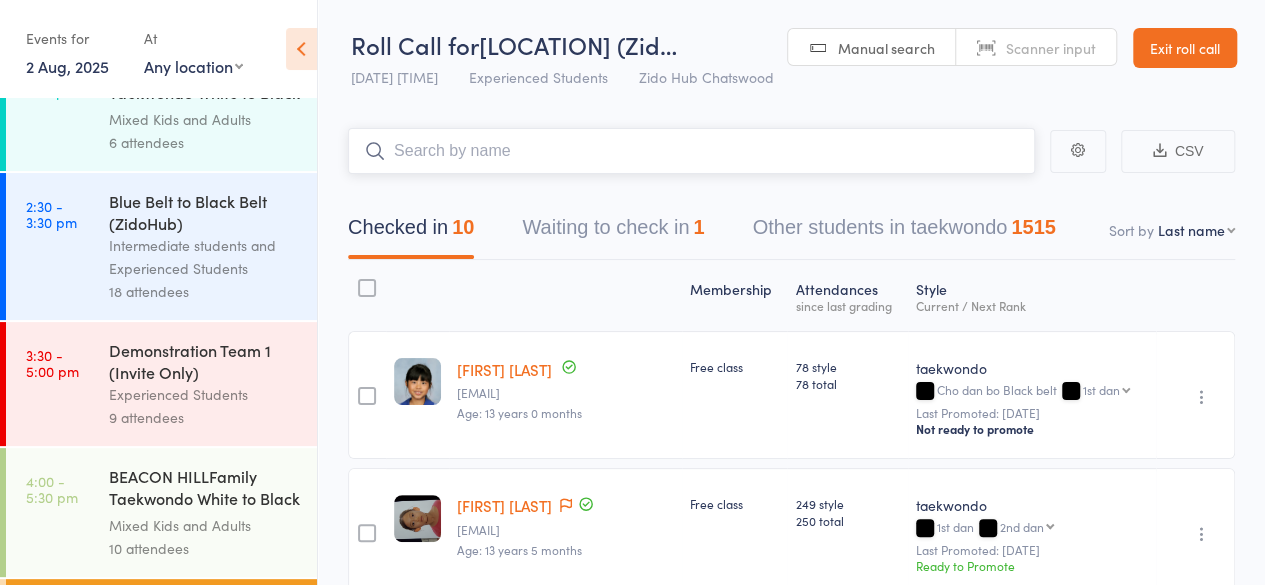scroll, scrollTop: 1208, scrollLeft: 0, axis: vertical 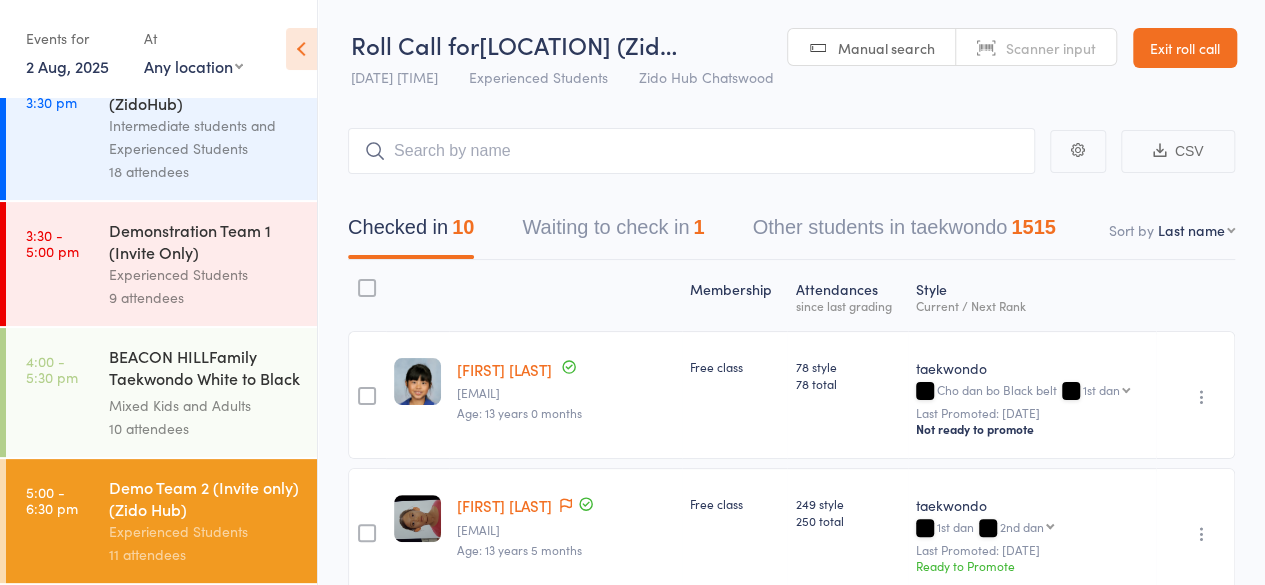 click on "CSV
Checked in  10 Waiting to check in  1 Other students in taekwondo  1515
Sort by   Last name First name Last name Birthday today? Behind on payments? Check in time Next payment date Next payment amount Membership name Membership expires Ready to grade Style and Rank Style attendance count All attendance count Last Promoted Membership Atten­dances since last grading Style Current / Next Rank edit Ariel Chiu    bschiu@hotmail.com Age: 13 years 0 months Free class 78 style 78 total taekwondo Cho dan bo Black belt  1st dan  1st dan 2nd dan 3rd dan 4th dan 5th dan 6th dan 7th dan 8th dan 9th dan Last Promoted: Dec 8, 2024 Not ready to promote Undo check-in Send message Add Note Add Task Add Flag Remove Mark absent
edit Karen Gebert    lylabby@hotmail.com Age: 13 years 5 months Free class 249 style 250 total taekwondo 1st dan  2nd dan  2nd dan 3rd dan 4th dan 5th dan 6th dan 7th dan 8th dan 9th dan Last Promoted: Jun 30, 2024 Ready to Promote Undo check-in Send message Add Note Add Task Add Flag Remove" at bounding box center [791, 939] 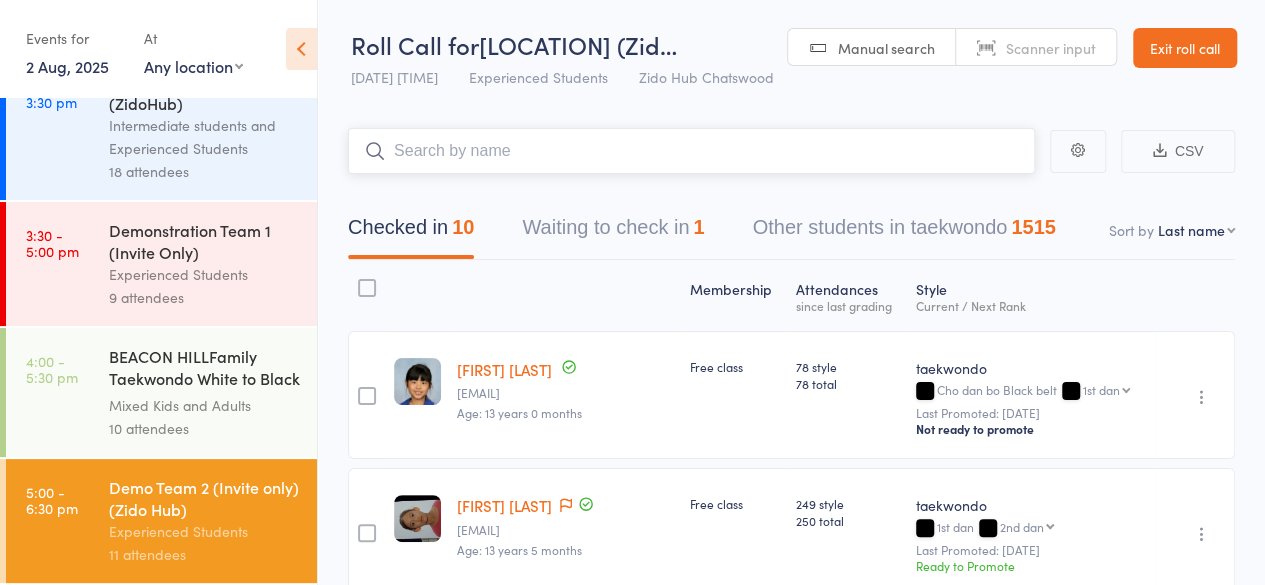 click at bounding box center (691, 151) 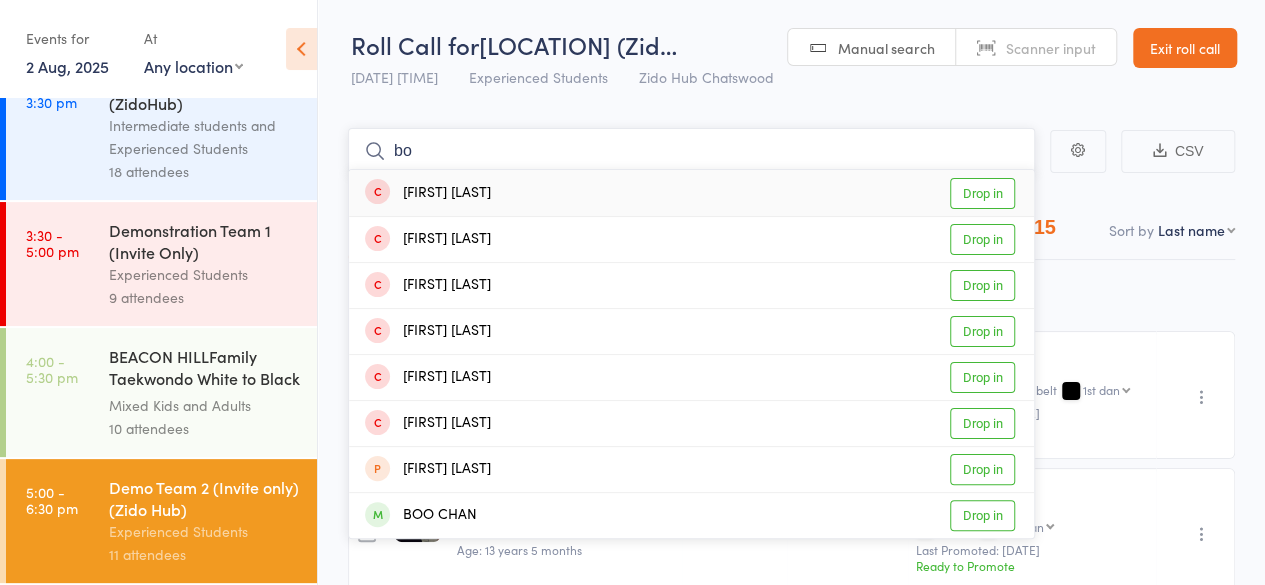 type on "b" 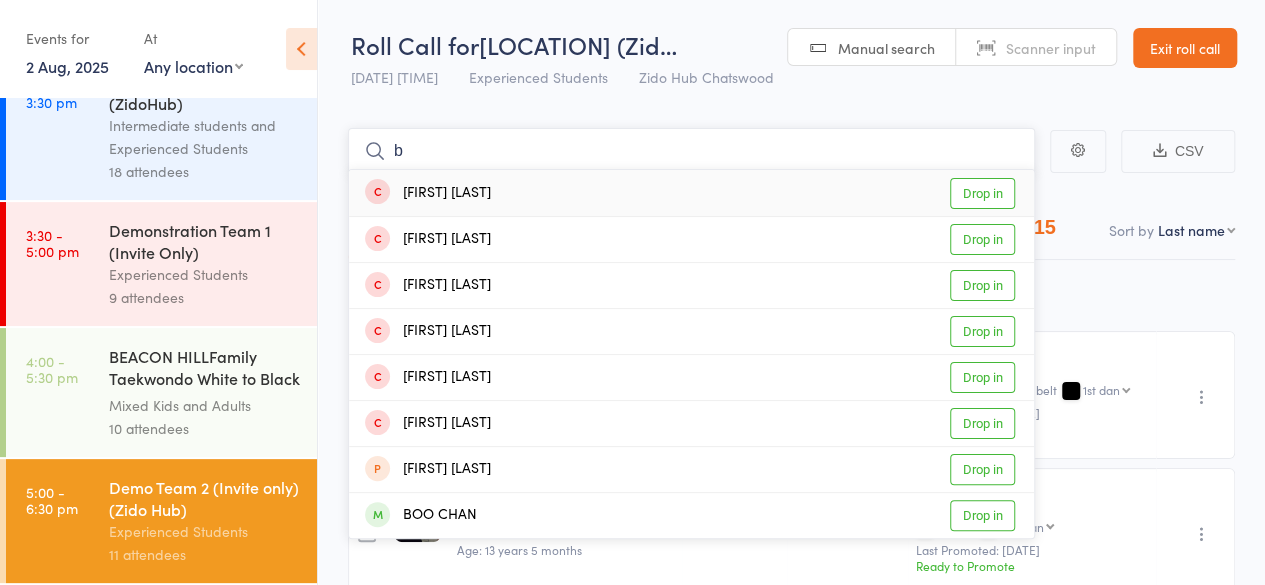 type 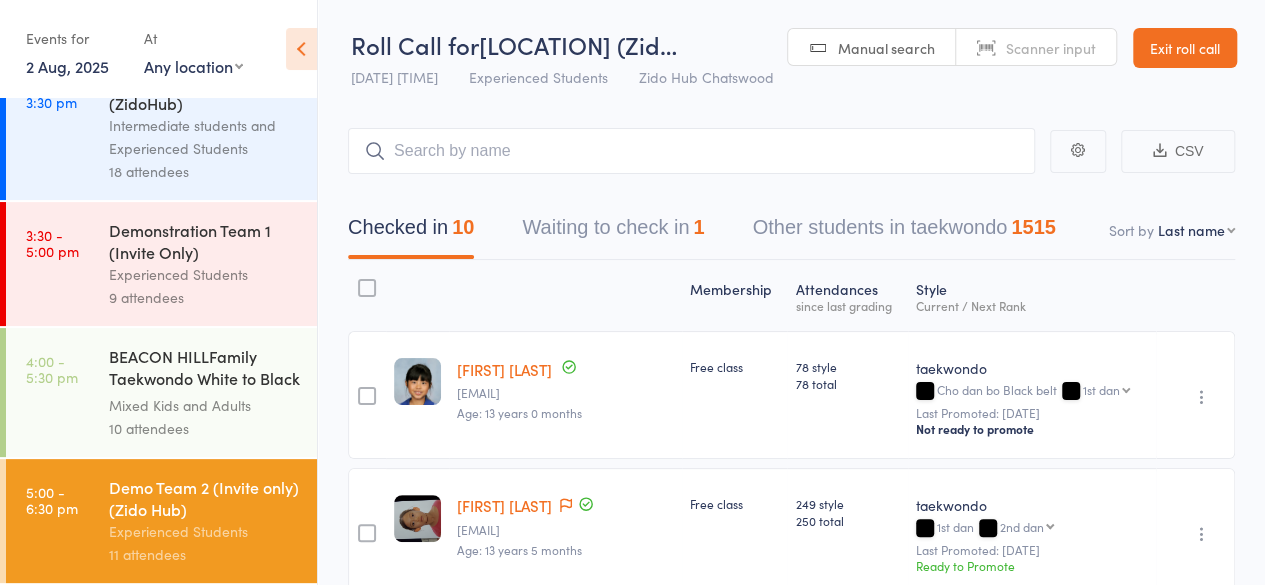 click on "CSV
Checked in  10 Waiting to check in  1 Other students in taekwondo  1515
Sort by   Last name First name Last name Birthday today? Behind on payments? Check in time Next payment date Next payment amount Membership name Membership expires Ready to grade Style and Rank Style attendance count All attendance count Last Promoted Membership Atten­dances since last grading Style Current / Next Rank edit Ariel Chiu    bschiu@hotmail.com Age: 13 years 0 months Free class 78 style 78 total taekwondo Cho dan bo Black belt  1st dan  1st dan 2nd dan 3rd dan 4th dan 5th dan 6th dan 7th dan 8th dan 9th dan Last Promoted: Dec 8, 2024 Not ready to promote Undo check-in Send message Add Note Add Task Add Flag Remove Mark absent
edit Karen Gebert    lylabby@hotmail.com Age: 13 years 5 months Free class 249 style 250 total taekwondo 1st dan  2nd dan  2nd dan 3rd dan 4th dan 5th dan 6th dan 7th dan 8th dan 9th dan Last Promoted: Jun 30, 2024 Ready to Promote Undo check-in Send message Add Note Add Task Add Flag Remove" at bounding box center (791, 939) 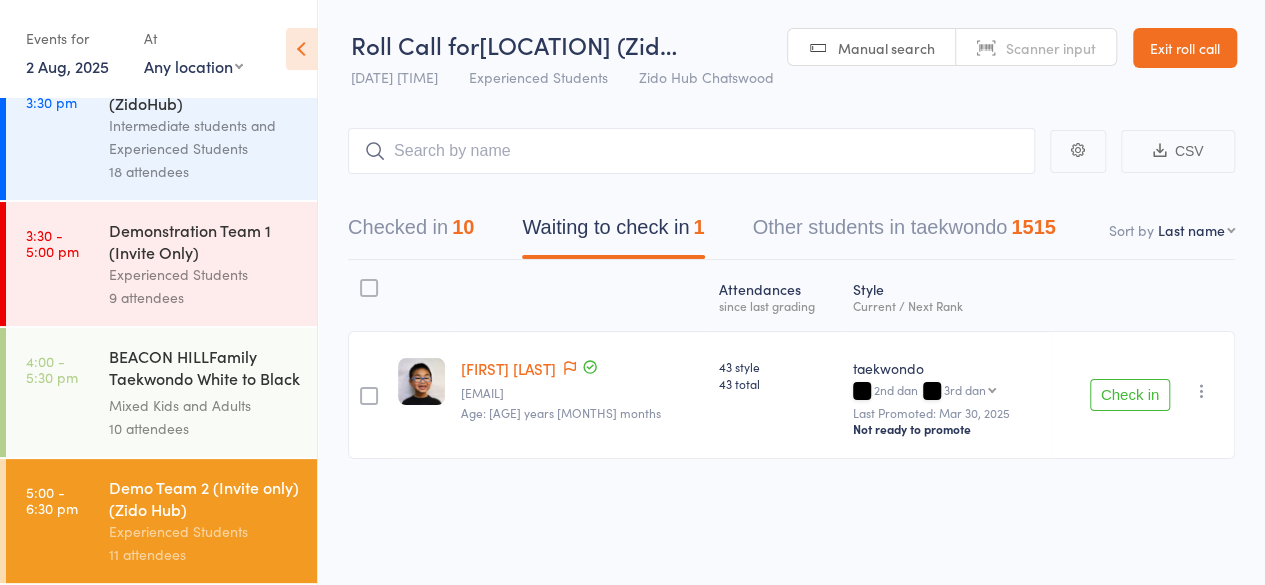 click on "Waiting to check in  1" at bounding box center [613, 232] 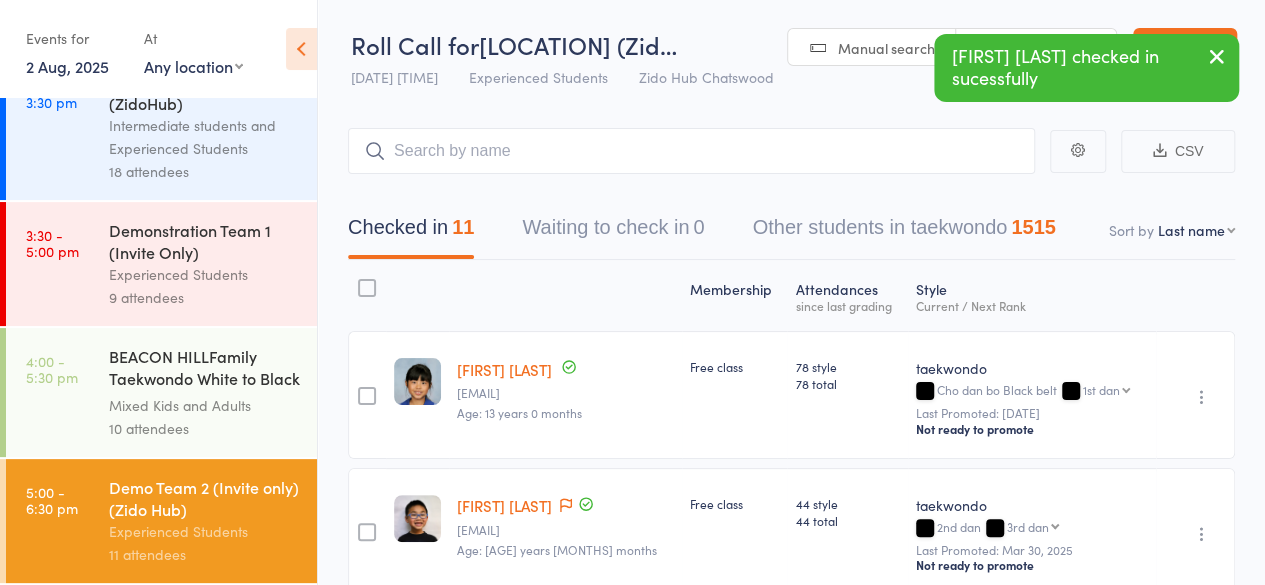 click on "Roll Call for  Demo Team 2 (Invite only) (Zid… 02 Aug 17:00  Experienced Students  Zido Hub Chatswood  Manual search Scanner input Exit roll call" at bounding box center [791, 49] 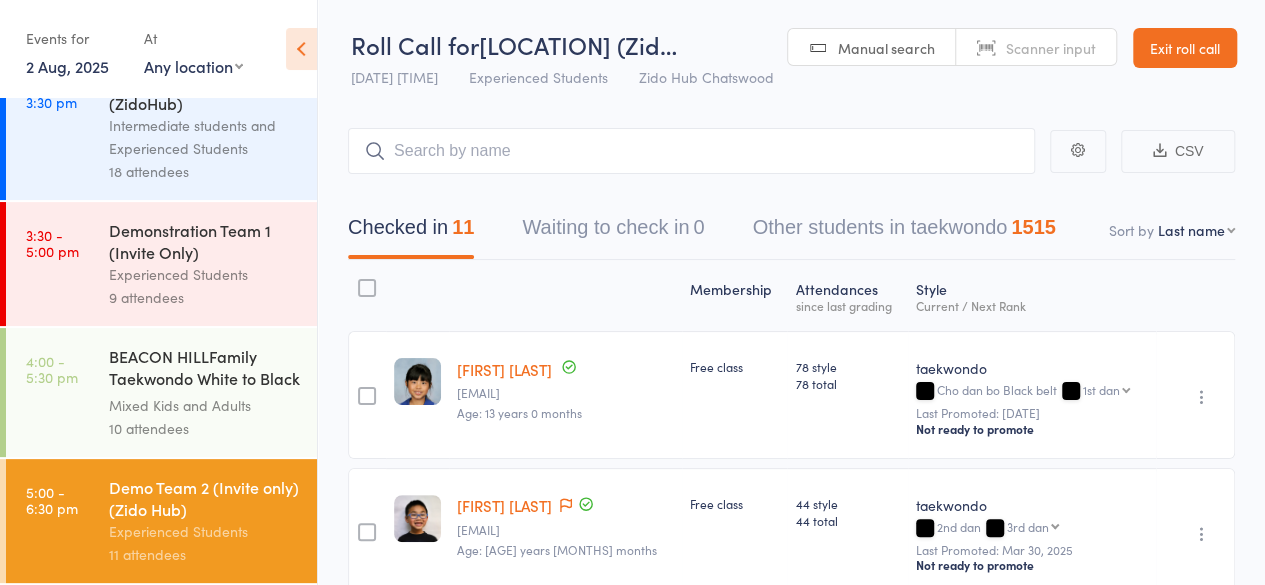 click on "CSV
Checked in  11 Waiting to check in  0 Other students in taekwondo  1515
Sort by   Last name First name Last name Birthday today? Behind on payments? Check in time Next payment date Next payment amount Membership name Membership expires Ready to grade Style and Rank Style attendance count All attendance count Last Promoted Membership Atten­dances since last grading Style Current / Next Rank edit Ariel Chiu    bschiu@hotmail.com Age: 13 years 0 months Free class 78 style 78 total taekwondo Cho dan bo Black belt  1st dan  1st dan 2nd dan 3rd dan 4th dan 5th dan 6th dan 7th dan 8th dan 9th dan Last Promoted: Dec 8, 2024 Not ready to promote Undo check-in Send message Add Note Add Task Add Flag Remove Mark absent
edit Isaac Choi    Takyee.choi@gmail.com Age: 12 years 3 months Free class 44 style 44 total taekwondo 2nd dan  3rd dan  3rd dan 4th dan 5th dan 6th dan 7th dan 8th dan 9th dan Last Promoted: Mar 30, 2025 Not ready to promote Undo check-in Send message Add Note Add Task Add Flag Remove
edit" at bounding box center [791, 1007] 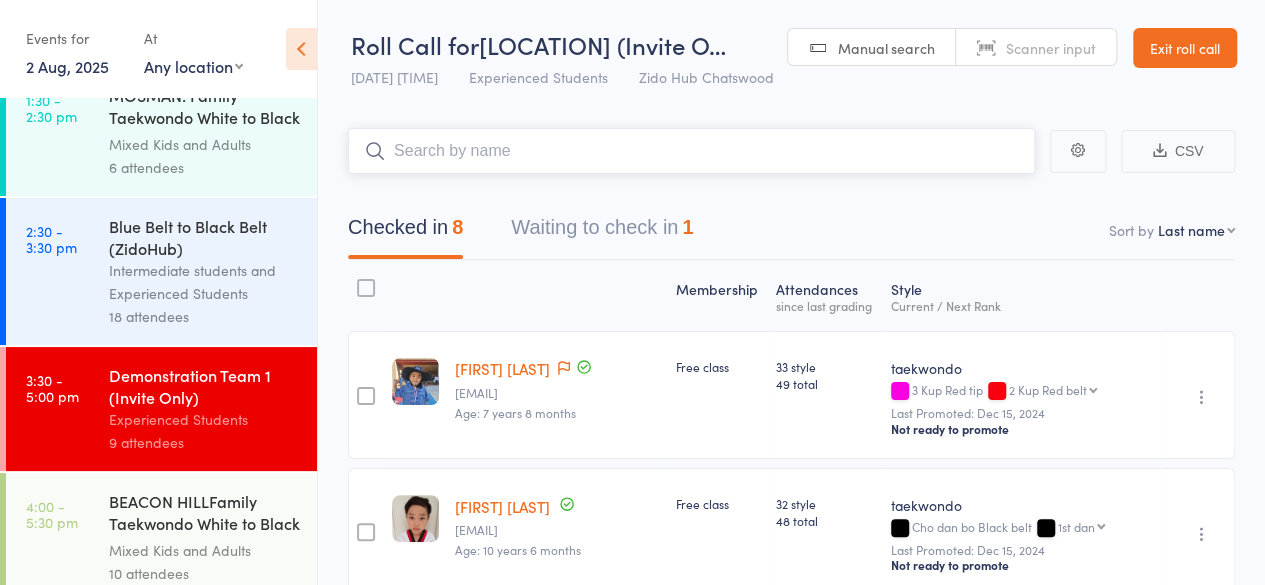 scroll, scrollTop: 1208, scrollLeft: 0, axis: vertical 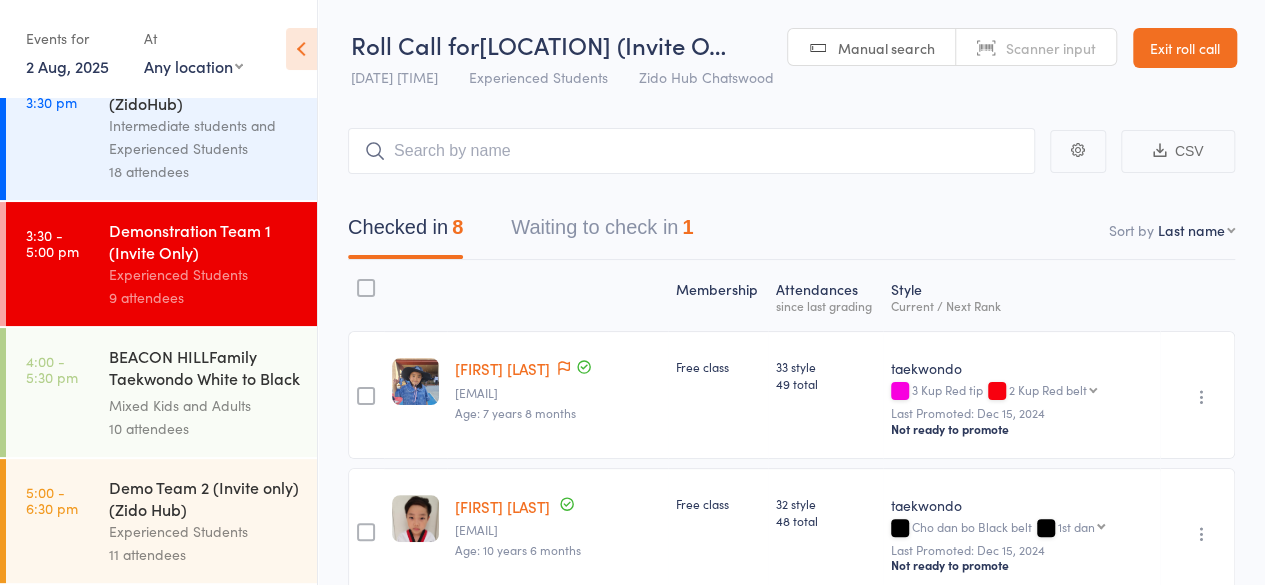 click on "11 attendees" at bounding box center [204, 554] 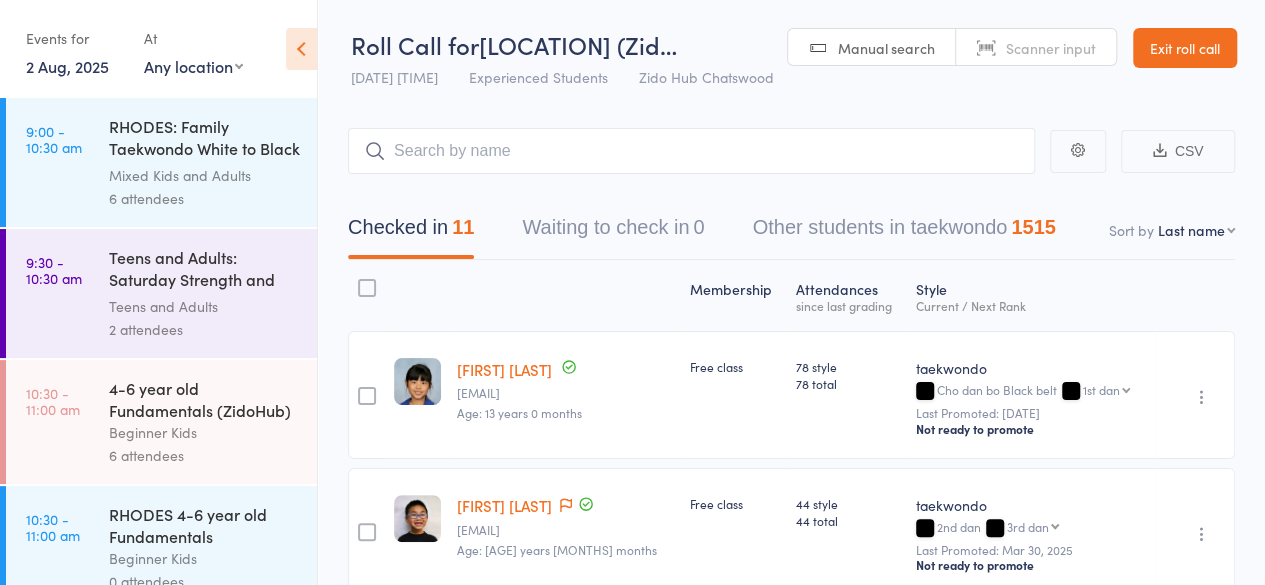 click on "CSV
Checked in  11 Waiting to check in  0 Other students in taekwondo  1515
Sort by   Last name First name Last name Birthday today? Behind on payments? Check in time Next payment date Next payment amount Membership name Membership expires Ready to grade Style and Rank Style attendance count All attendance count Last Promoted Membership Atten­dances since last grading Style Current / Next Rank edit Ariel Chiu    bschiu@hotmail.com Age: 13 years 0 months Free class 78 style 78 total taekwondo Cho dan bo Black belt  1st dan  1st dan 2nd dan 3rd dan 4th dan 5th dan 6th dan 7th dan 8th dan 9th dan Last Promoted: Dec 8, 2024 Not ready to promote Undo check-in Send message Add Note Add Task Add Flag Remove Mark absent
edit Isaac Choi    Takyee.choi@gmail.com Age: 12 years 3 months Free class 44 style 44 total taekwondo 2nd dan  3rd dan  3rd dan 4th dan 5th dan 6th dan 7th dan 8th dan 9th dan Last Promoted: Mar 30, 2025 Not ready to promote Undo check-in Send message Add Note Add Task Add Flag Remove
edit" at bounding box center (791, 1007) 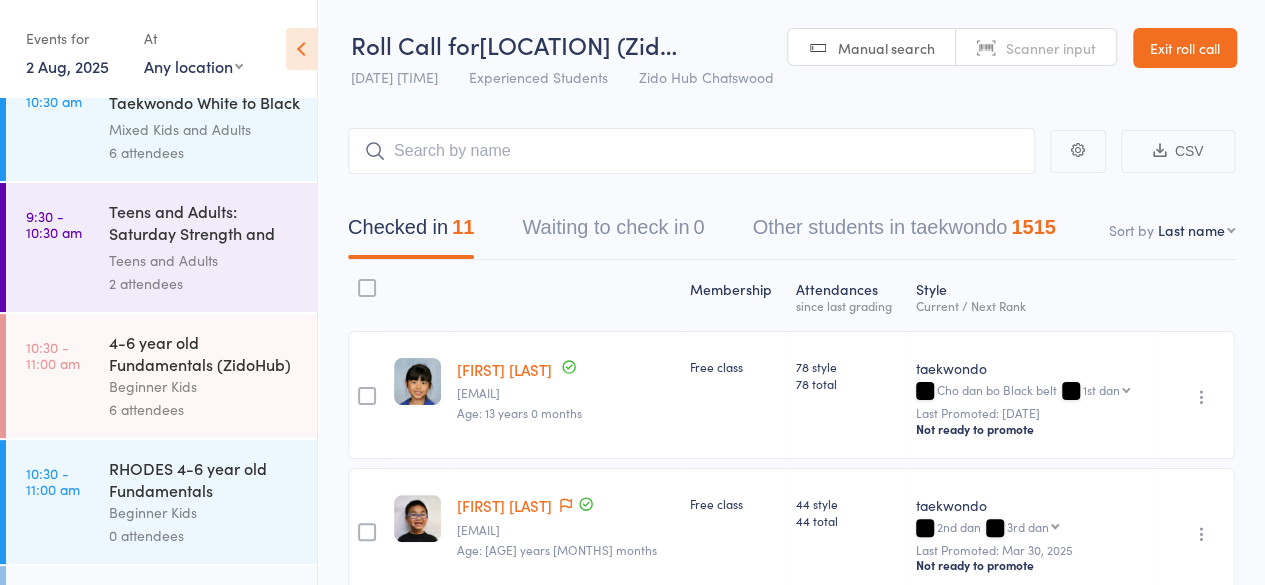 scroll, scrollTop: 0, scrollLeft: 0, axis: both 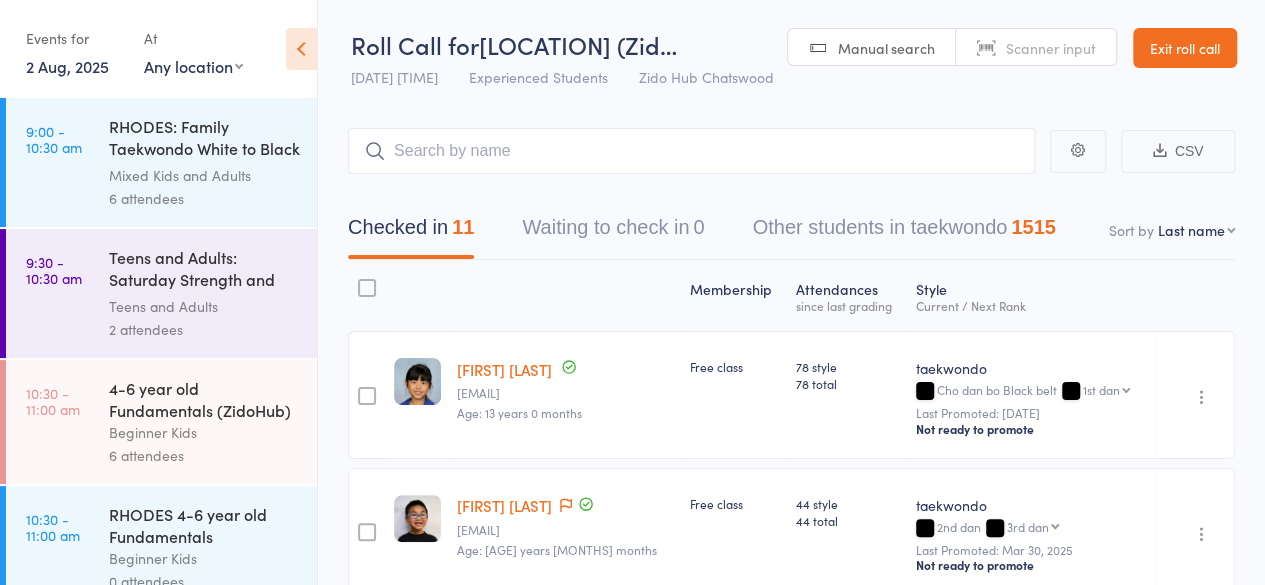 click on "Roll Call for  Demo Team 2 (Invite only) (Zid… 02 Aug 17:00  Experienced Students  Zido Hub Chatswood  Manual search Scanner input Exit roll call" at bounding box center [791, 49] 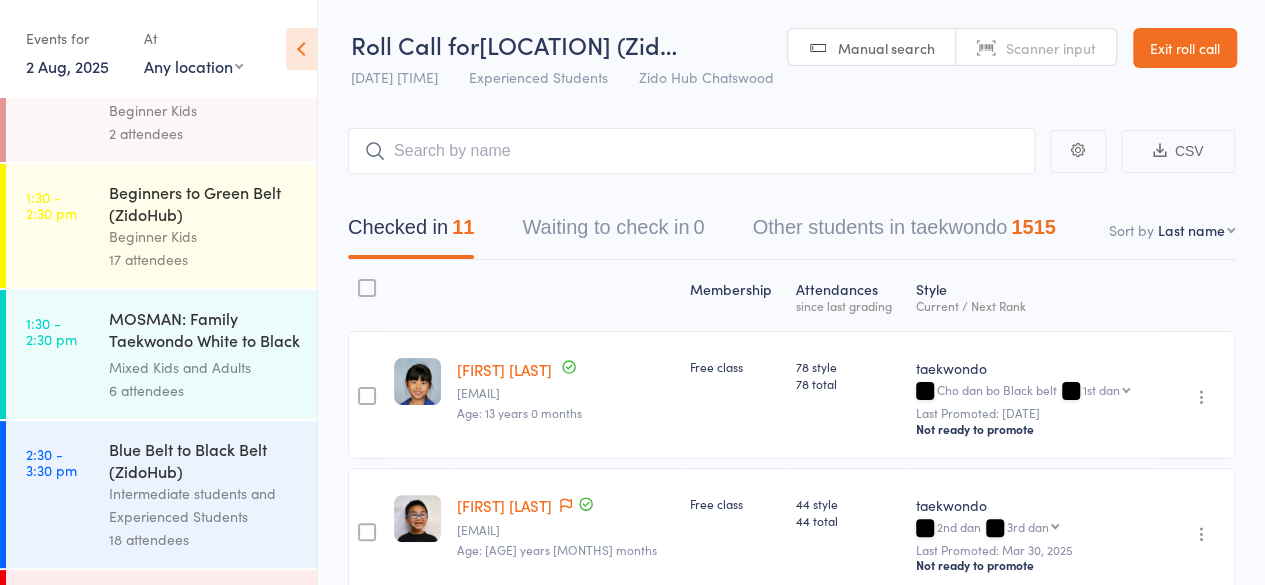 scroll, scrollTop: 1208, scrollLeft: 0, axis: vertical 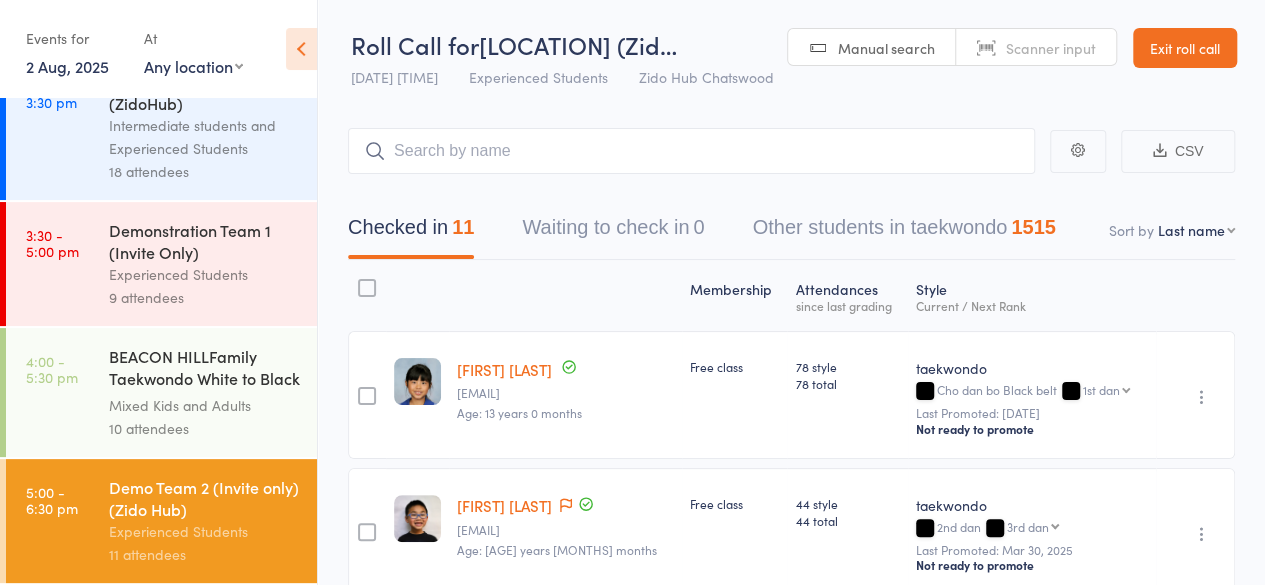 click on "9 attendees" at bounding box center [204, 297] 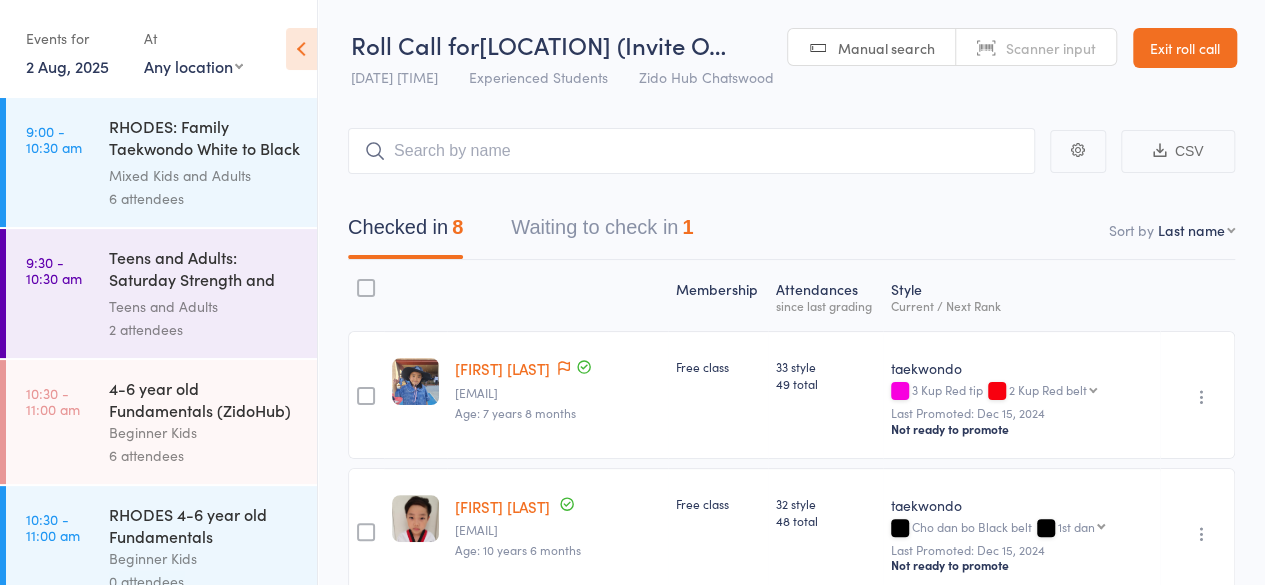 click on "Waiting to check in  1" at bounding box center [602, 232] 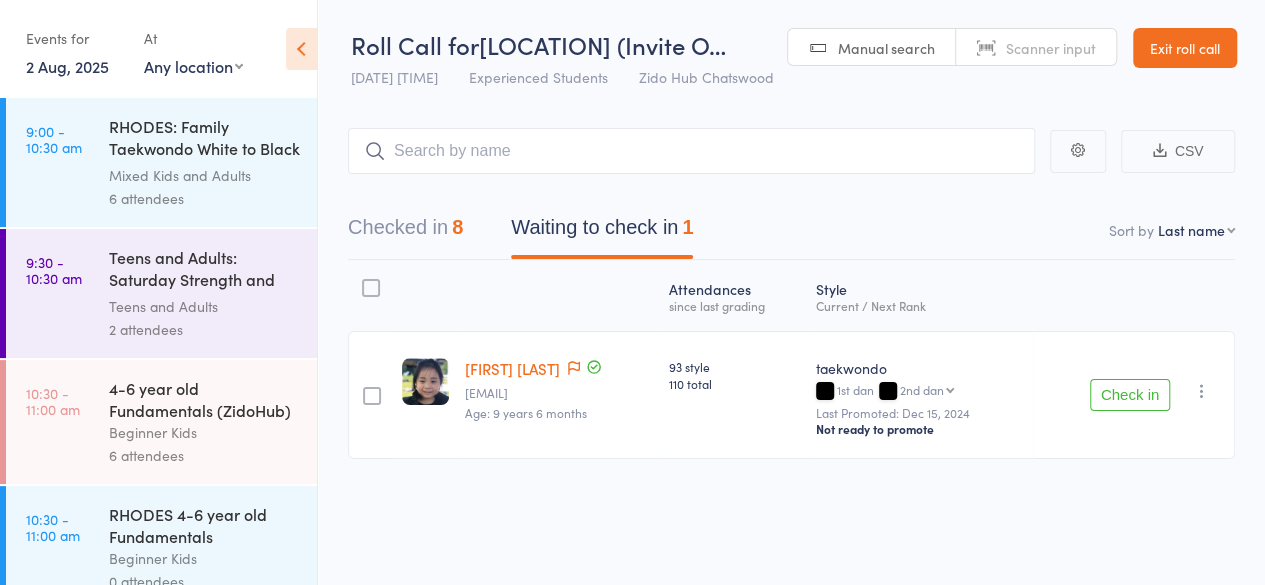 click on "Checked in  8" at bounding box center (405, 232) 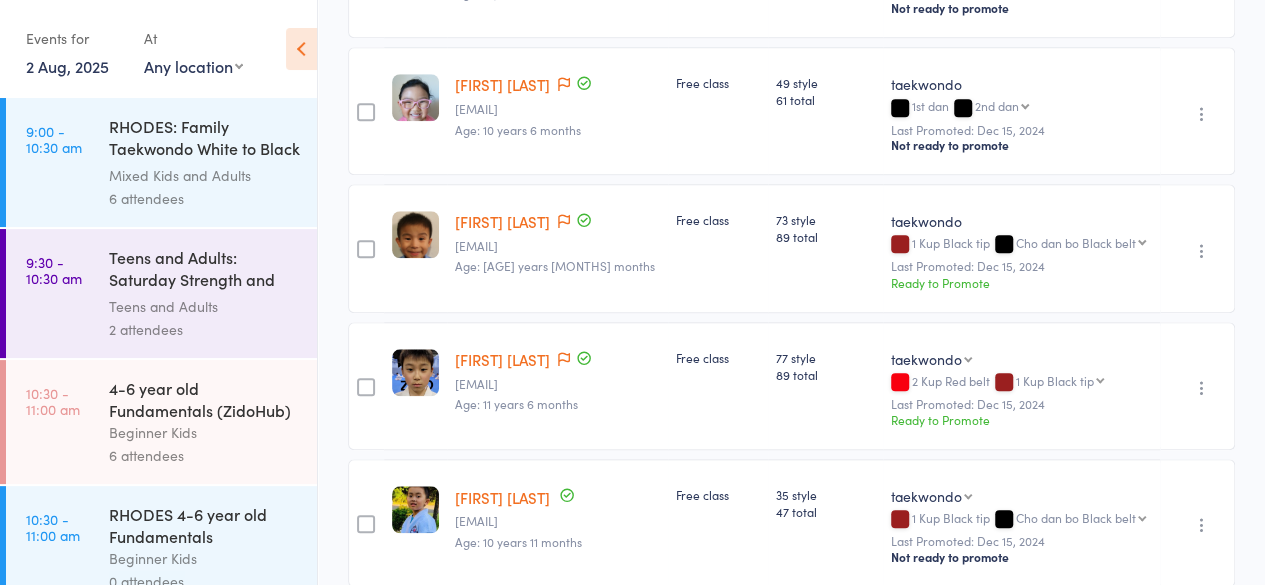 scroll, scrollTop: 0, scrollLeft: 0, axis: both 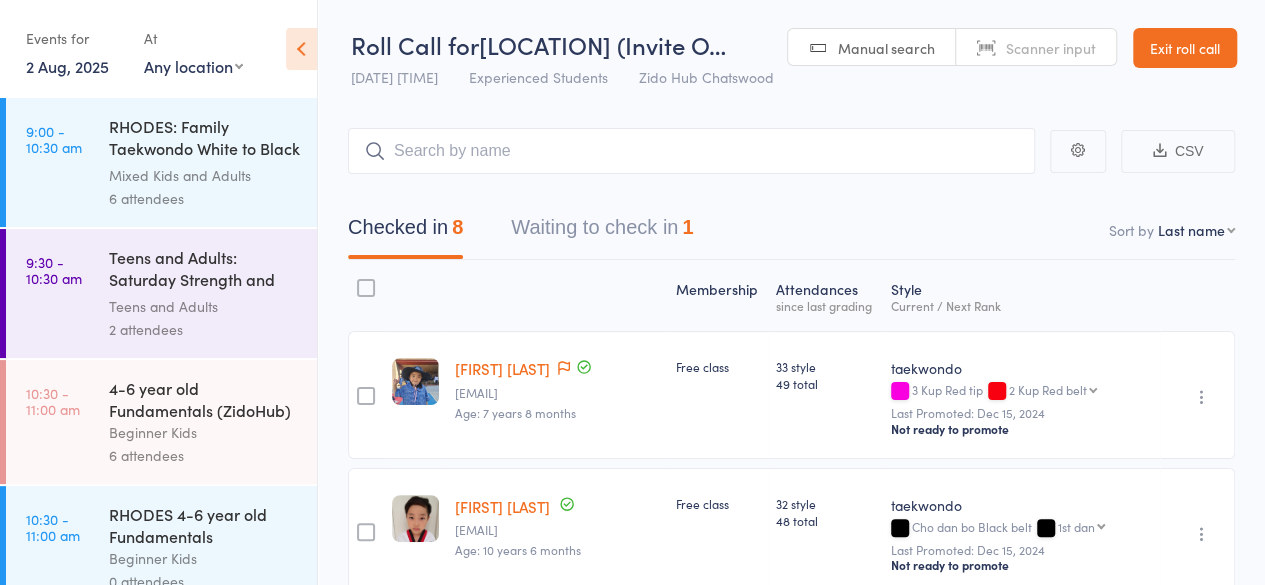 click on "CSV
Checked in  8 Waiting to check in  1
Sort by   Last name First name Last name Birthday today? Behind on payments? Check in time Next payment date Next payment amount Membership name Membership expires Ready to grade Style and Rank Style attendance count All attendance count Last Promoted Membership Atten­dances since last grading Style Current / Next Rank edit Emma Han    morae0602@gmail.com Age: 7 years 8 months Free class 33 style 49 total taekwondo 3 Kup Red tip  2 Kup Red belt  2 Kup Red belt 1 Kup Black tip Cho dan bo Black belt 1st dan 2nd dan 3rd dan 4th dan 5th dan 6th dan 7th dan 8th dan 9th dan Last Promoted: Dec 15, 2024 Not ready to promote Undo check-in Send message Add Note Add Task Add Flag Remove Mark absent
edit Philip Han    morae0602@gmail.com Age: 10 years 6 months Free class 32 style 48 total taekwondo Cho dan bo Black belt  1st dan  1st dan 2nd dan 3rd dan 4th dan 5th dan 6th dan 7th dan 8th dan 9th dan Last Promoted: Dec 15, 2024 Not ready to promote Undo check-in Add Note" at bounding box center [791, 802] 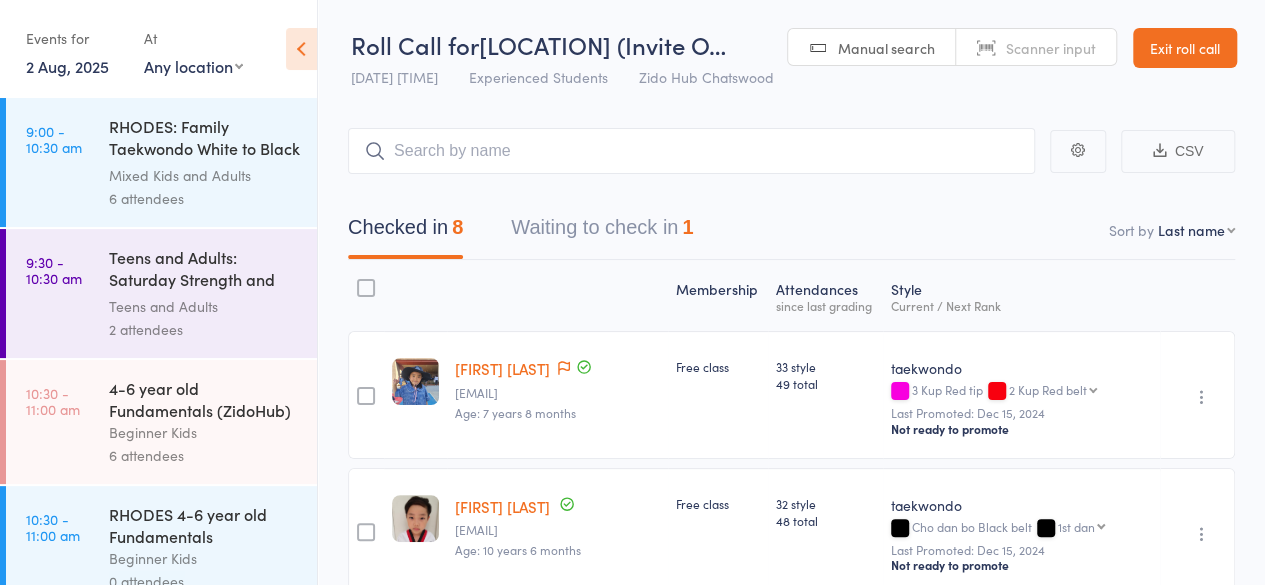 click on "2 Aug, 2025" at bounding box center (67, 66) 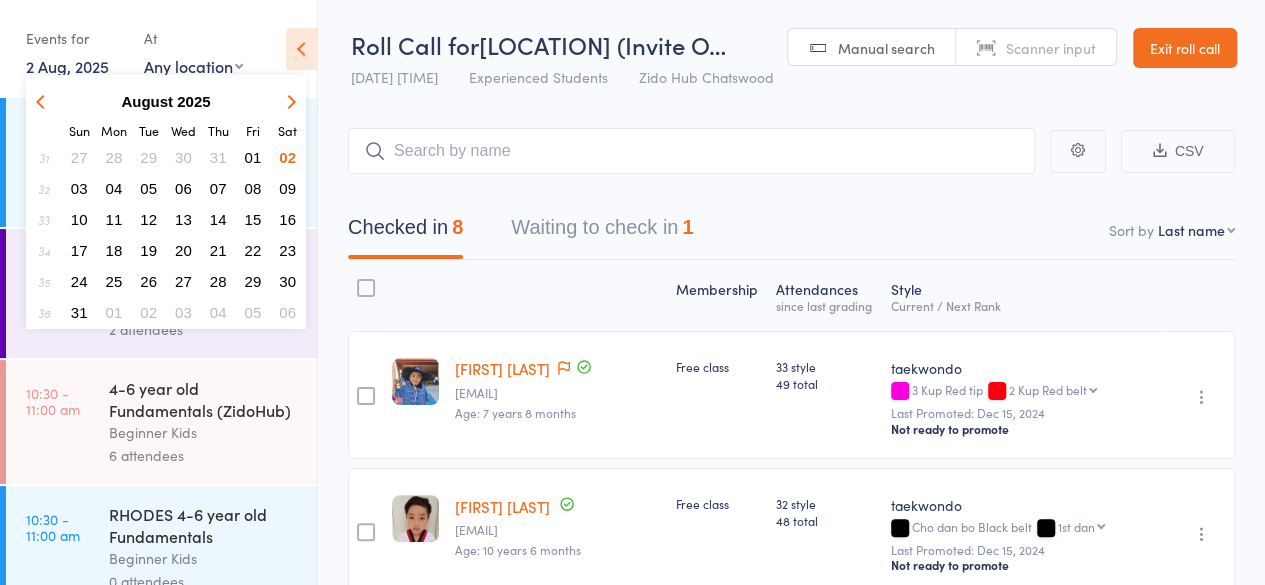 click on "03" at bounding box center (79, 188) 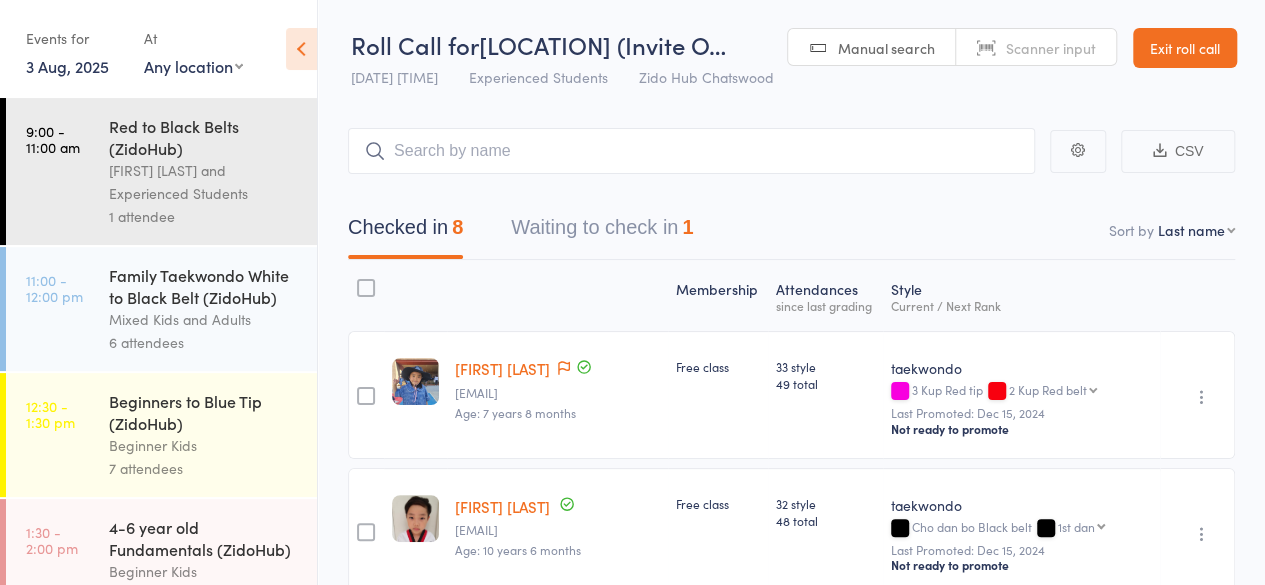 click on "Red to Black Belts (ZidoHub) ZiChuan Lim and Experienced Students 1 attendee" at bounding box center (213, 171) 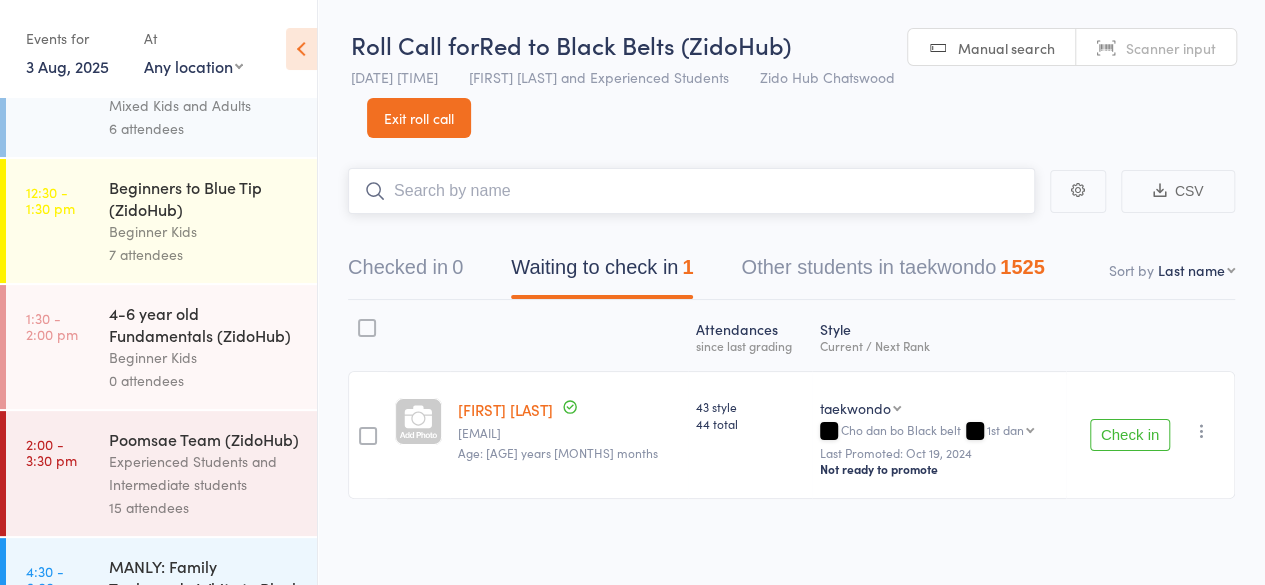 scroll, scrollTop: 235, scrollLeft: 0, axis: vertical 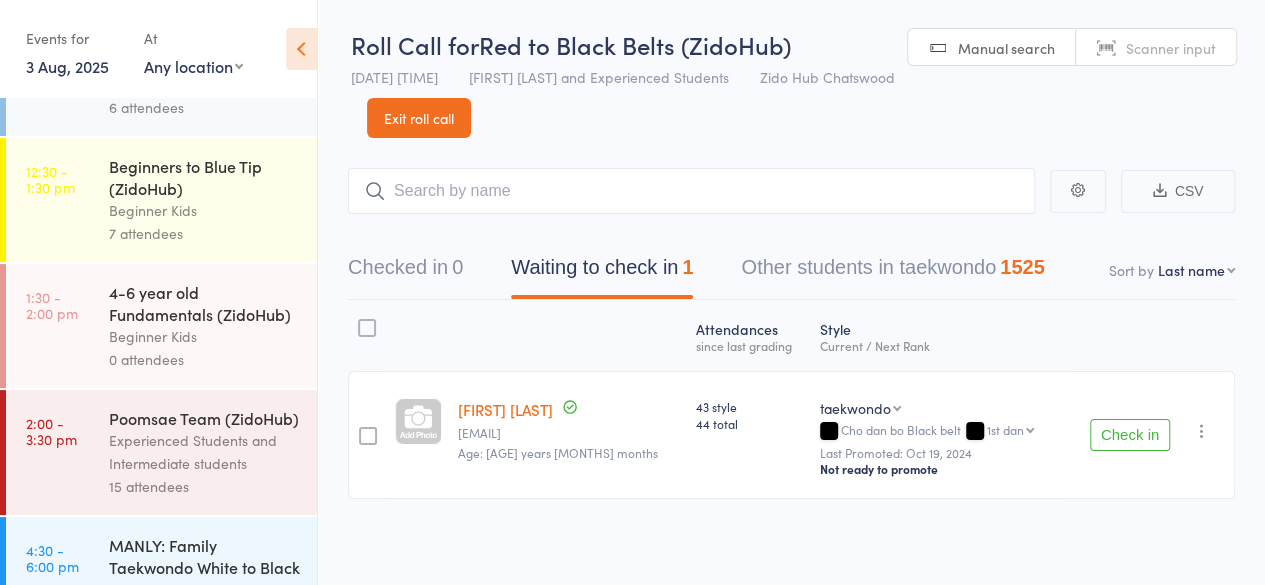 click on "Poomsae Team (ZidoHub) Experienced Students and Intermediate students 15 attendees" at bounding box center (213, 452) 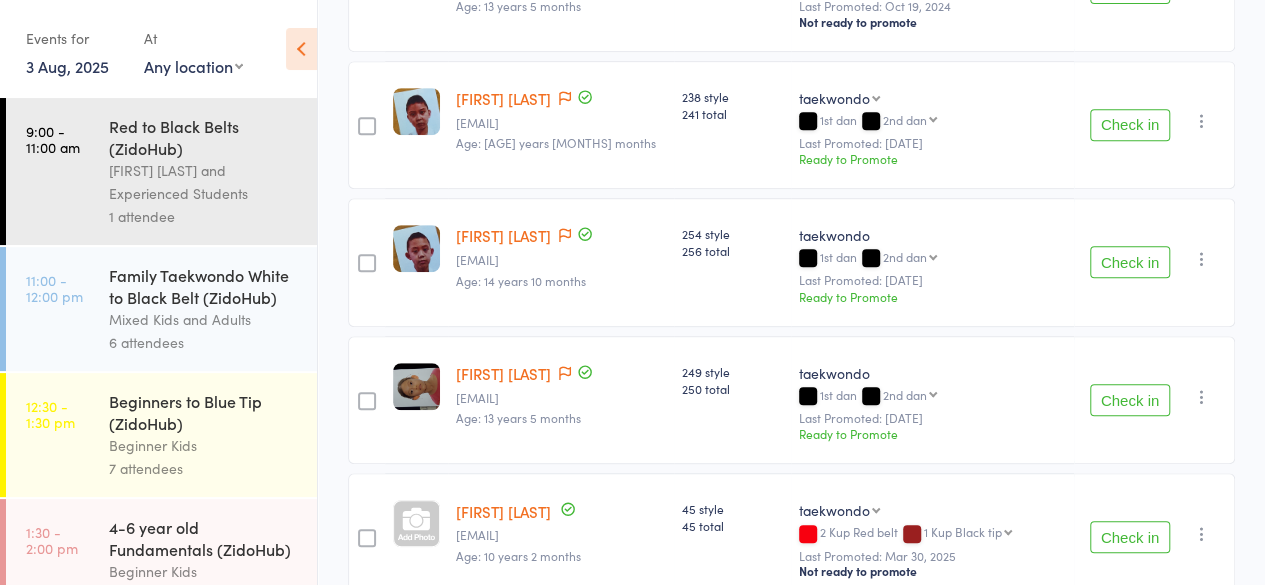 scroll, scrollTop: 0, scrollLeft: 0, axis: both 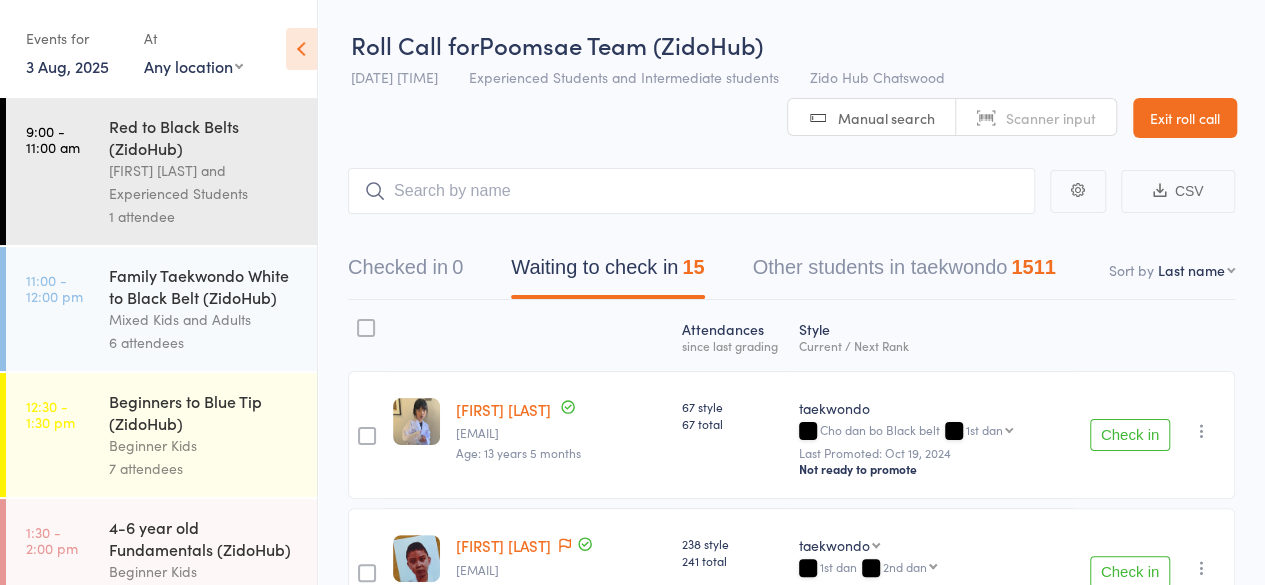 click on "1 attendee" at bounding box center [204, 216] 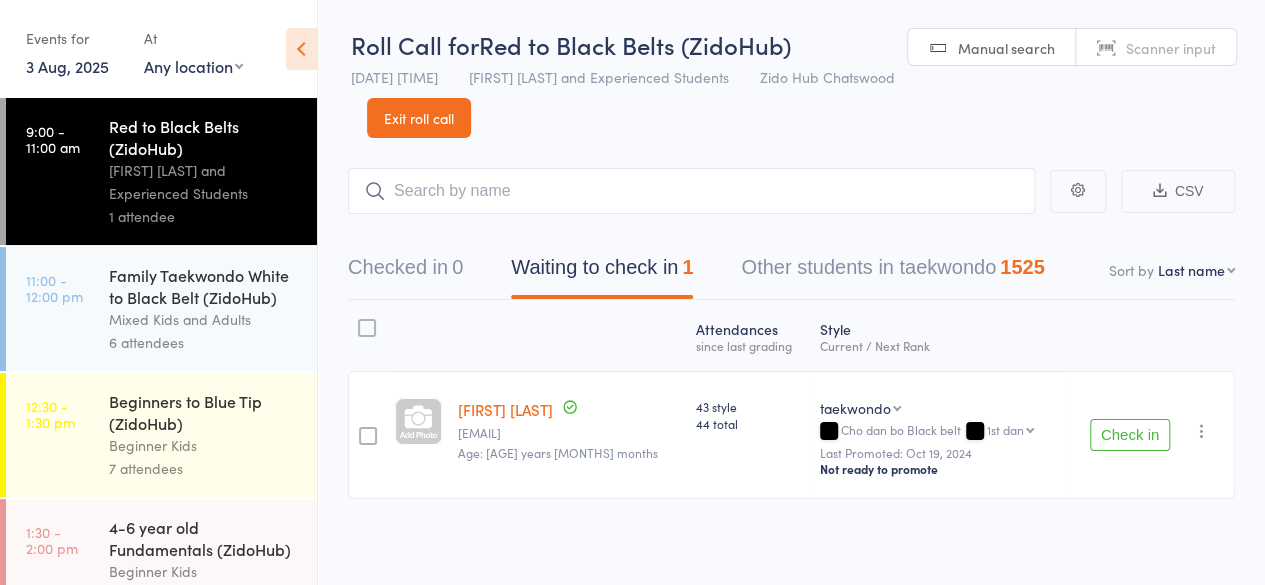click on "CSV
Checked in  0 Waiting to check in  1 Other students in taekwondo  1525
Sort by   Last name First name Last name Birthday today? Behind on payments? Check in time Next payment date Next payment amount Membership name Membership expires Ready to grade Style and Rank Style attendance count All attendance count Last Promoted Atten­dances since last grading Style Current / Next Rank Zachary Yau    alan.cc.yau@gmail.com Age: 11 years 5 months 43 style 44 total taekwondo Competition experience taekwondo Cho dan bo Black belt  1st dan  1st dan 2nd dan 3rd dan 4th dan 5th dan 6th dan 7th dan 8th dan 9th dan Last Promoted: Oct 19, 2024 Not ready to promote Check in Check in Send message Add Note Add Task Add Flag Remove Mark absent" at bounding box center (791, 363) 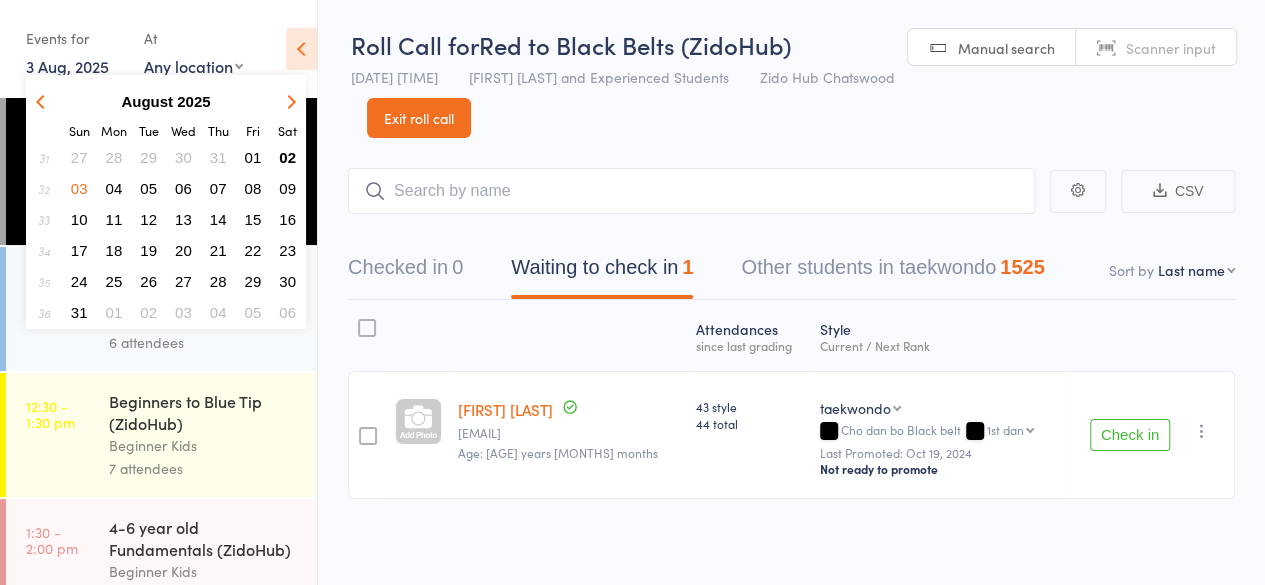 click on "02" at bounding box center [287, 157] 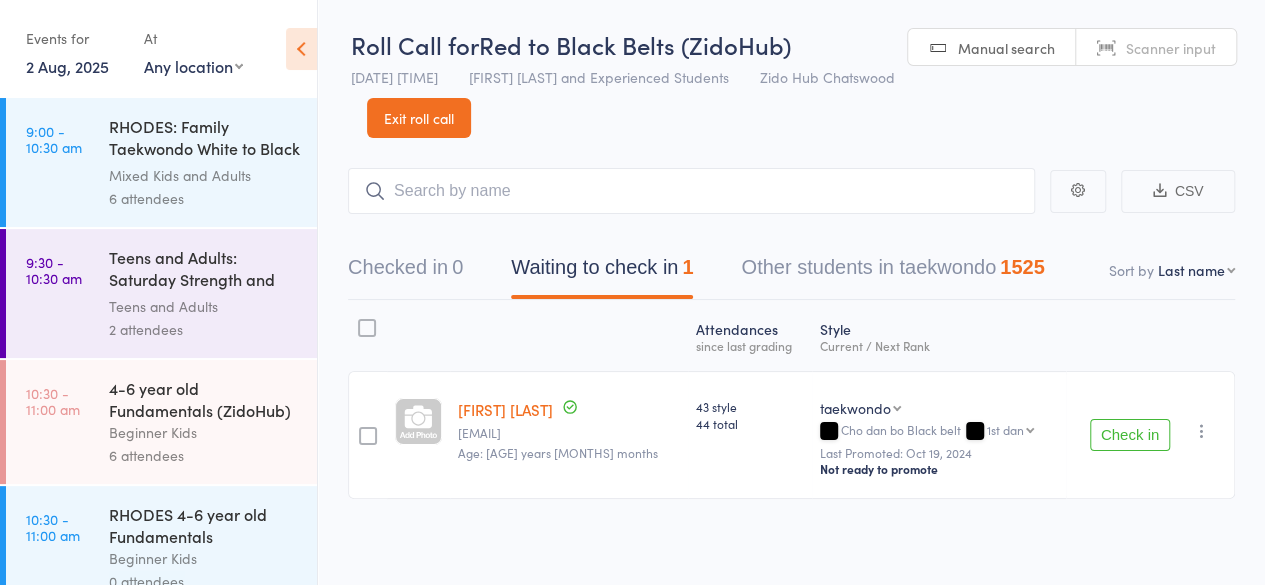 click on "CSV
Checked in  0 Waiting to check in  1 Other students in taekwondo  1525
Sort by   Last name First name Last name Birthday today? Behind on payments? Check in time Next payment date Next payment amount Membership name Membership expires Ready to grade Style and Rank Style attendance count All attendance count Last Promoted Atten­dances since last grading Style Current / Next Rank Zachary Yau    alan.cc.yau@gmail.com Age: 11 years 5 months 43 style 44 total taekwondo Competition experience taekwondo Cho dan bo Black belt  1st dan  1st dan 2nd dan 3rd dan 4th dan 5th dan 6th dan 7th dan 8th dan 9th dan Last Promoted: Oct 19, 2024 Not ready to promote Check in Check in Send message Add Note Add Task Add Flag Remove Mark absent" at bounding box center (791, 363) 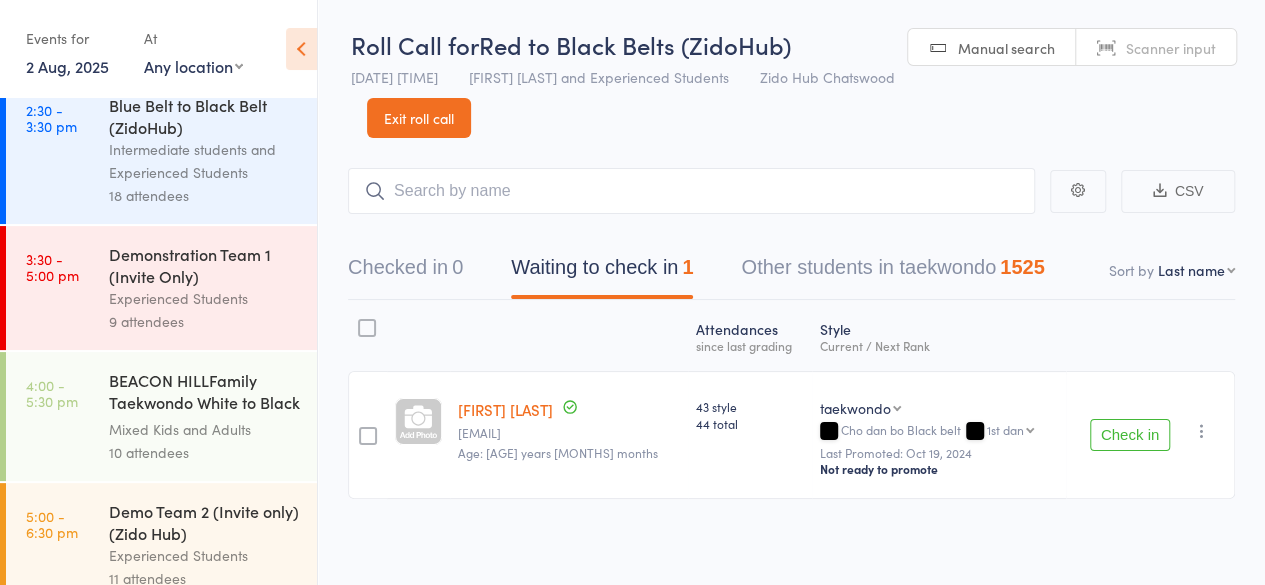 scroll, scrollTop: 0, scrollLeft: 0, axis: both 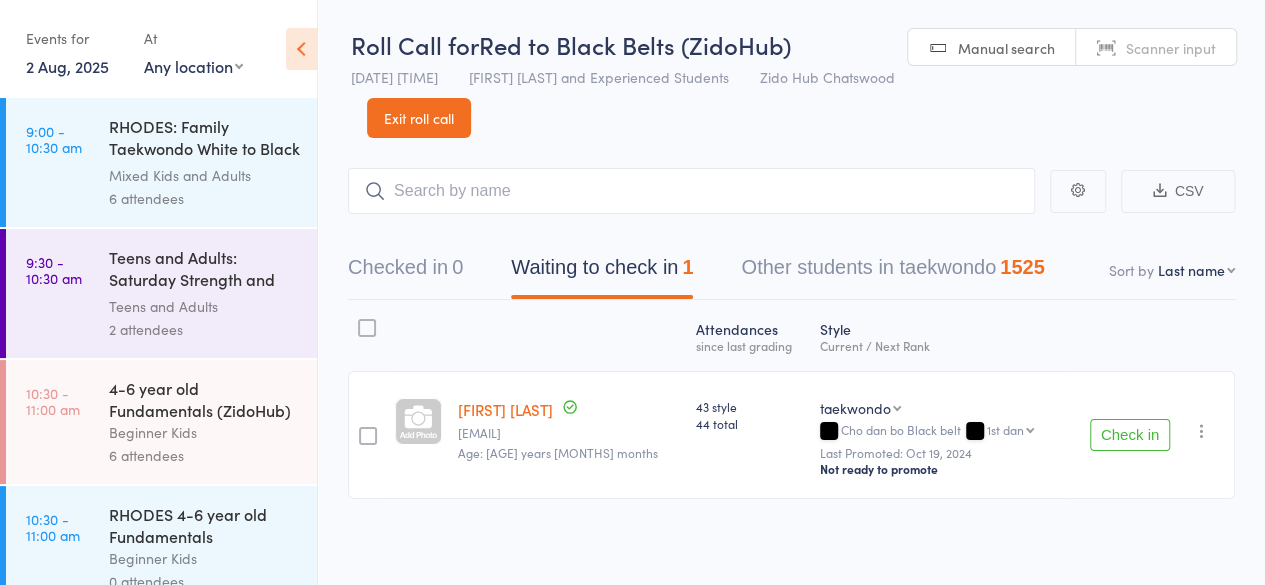 click on "Mixed Kids and Adults" at bounding box center [204, 175] 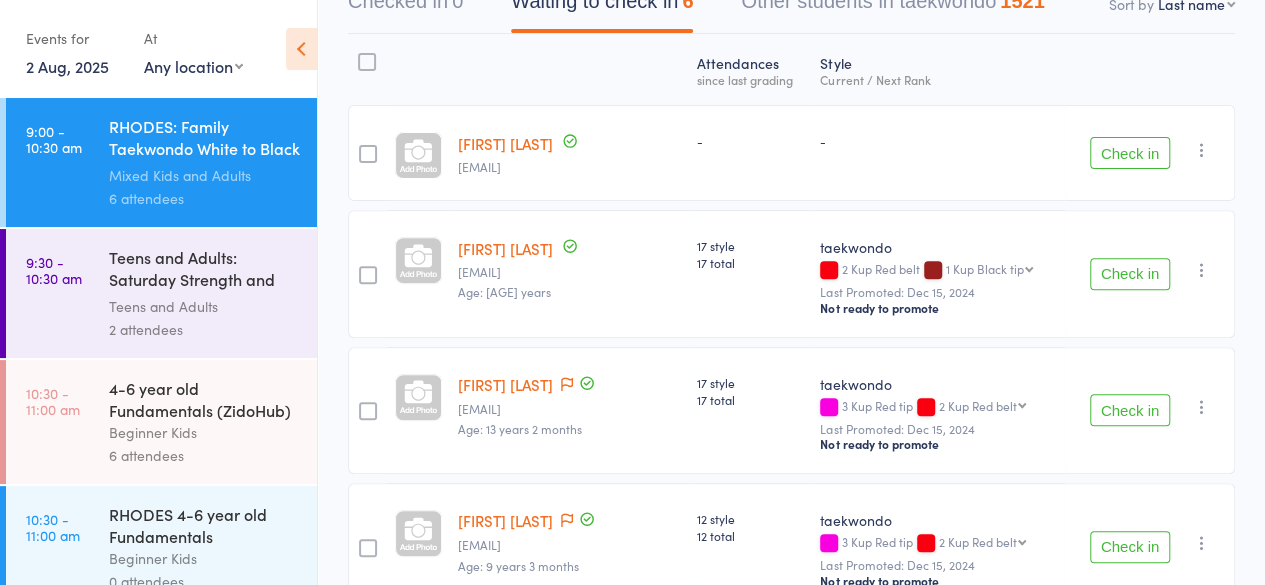 scroll, scrollTop: 0, scrollLeft: 0, axis: both 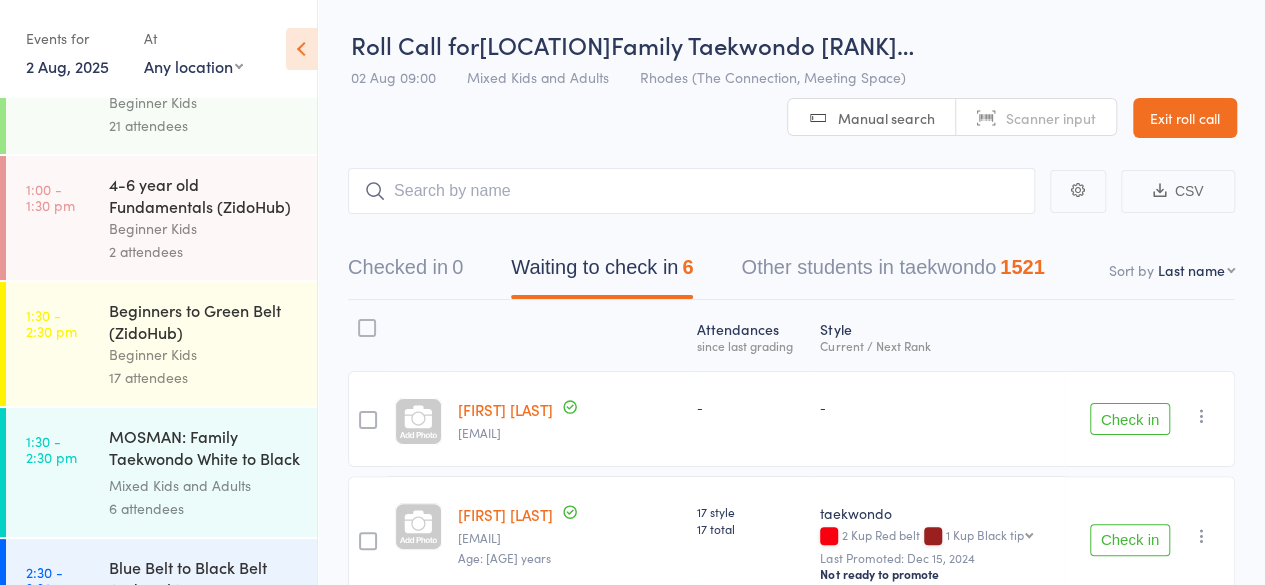 click on "Beginner Kids" at bounding box center [204, 228] 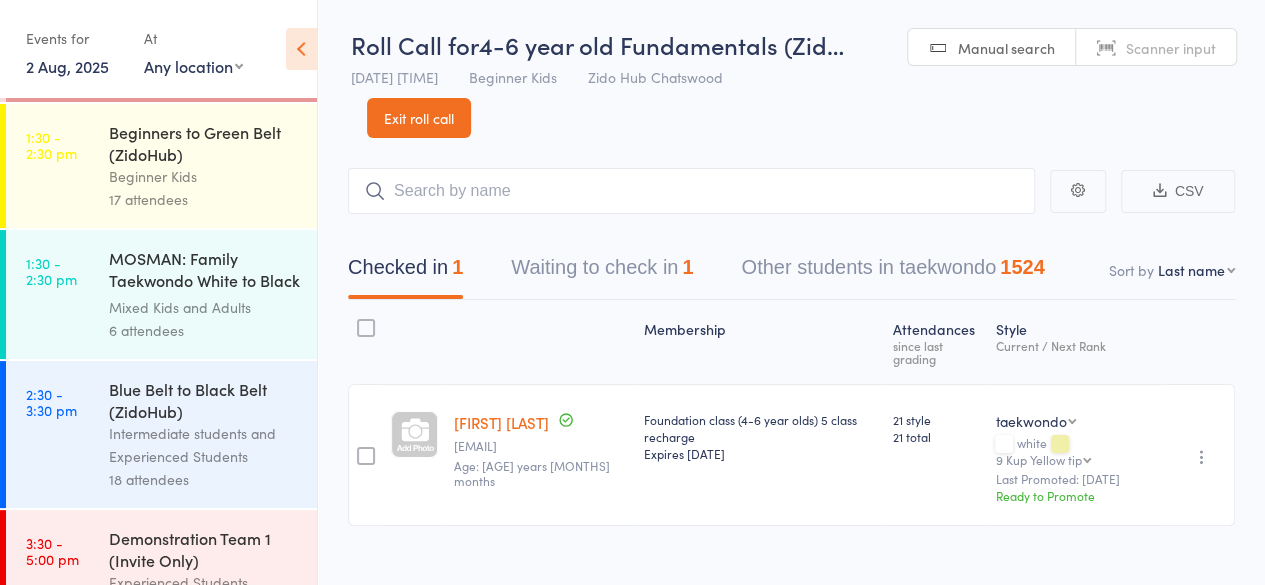 scroll, scrollTop: 1208, scrollLeft: 0, axis: vertical 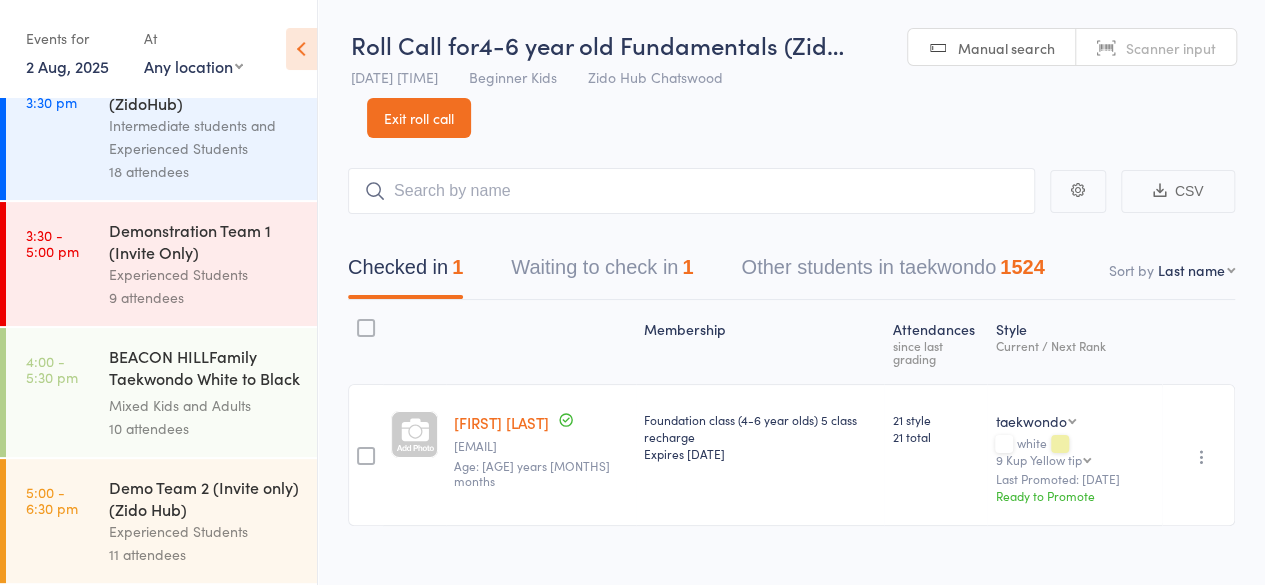 click on "Demo Team 2 (Invite only) (Zido Hub) Experienced Students 11 attendees" at bounding box center (213, 521) 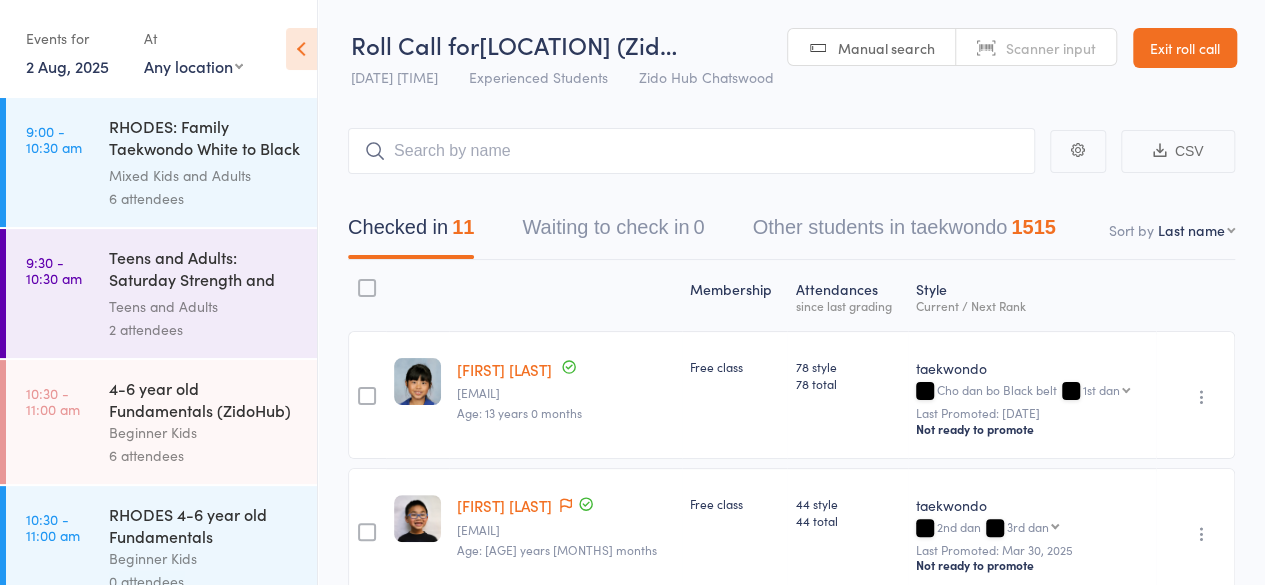 click on "Roll Call for  Demo Team 2 (Invite only) (Zid… 02 Aug 17:00  Experienced Students  Zido Hub Chatswood  Manual search Scanner input Exit roll call" at bounding box center [791, 49] 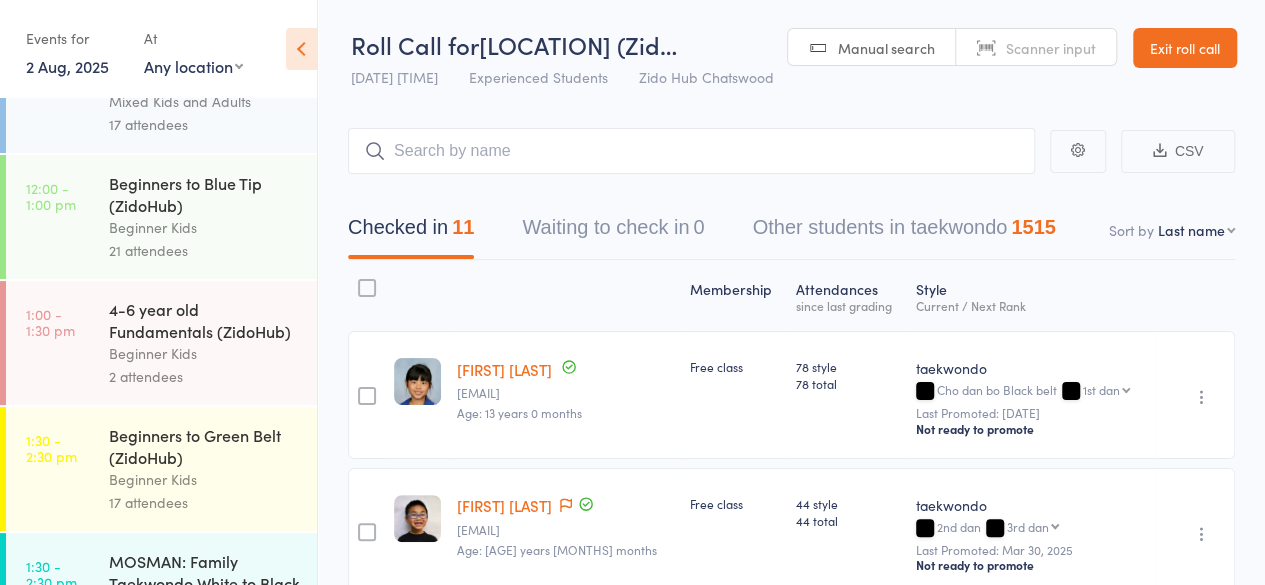 scroll, scrollTop: 1208, scrollLeft: 0, axis: vertical 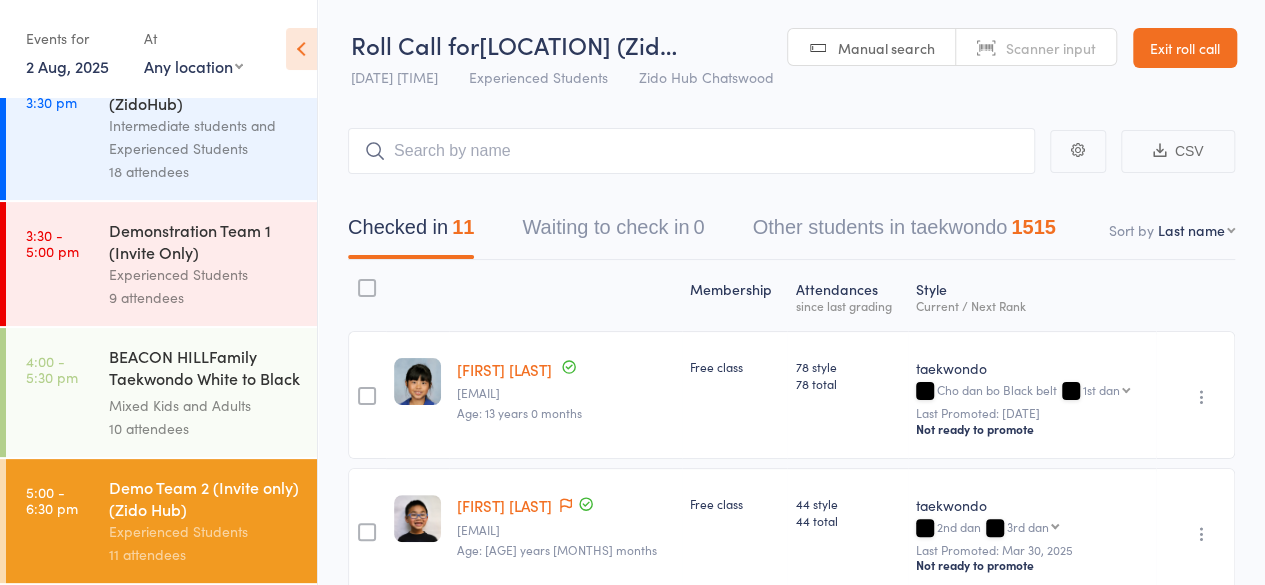 click on "10 attendees" at bounding box center (204, 428) 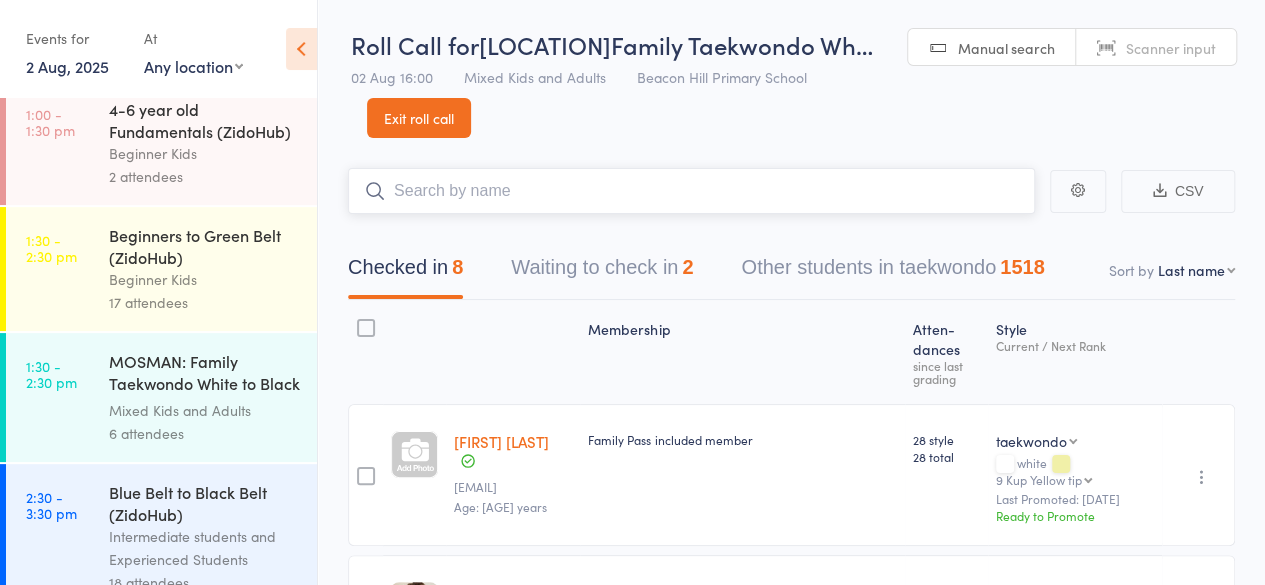 scroll, scrollTop: 1208, scrollLeft: 0, axis: vertical 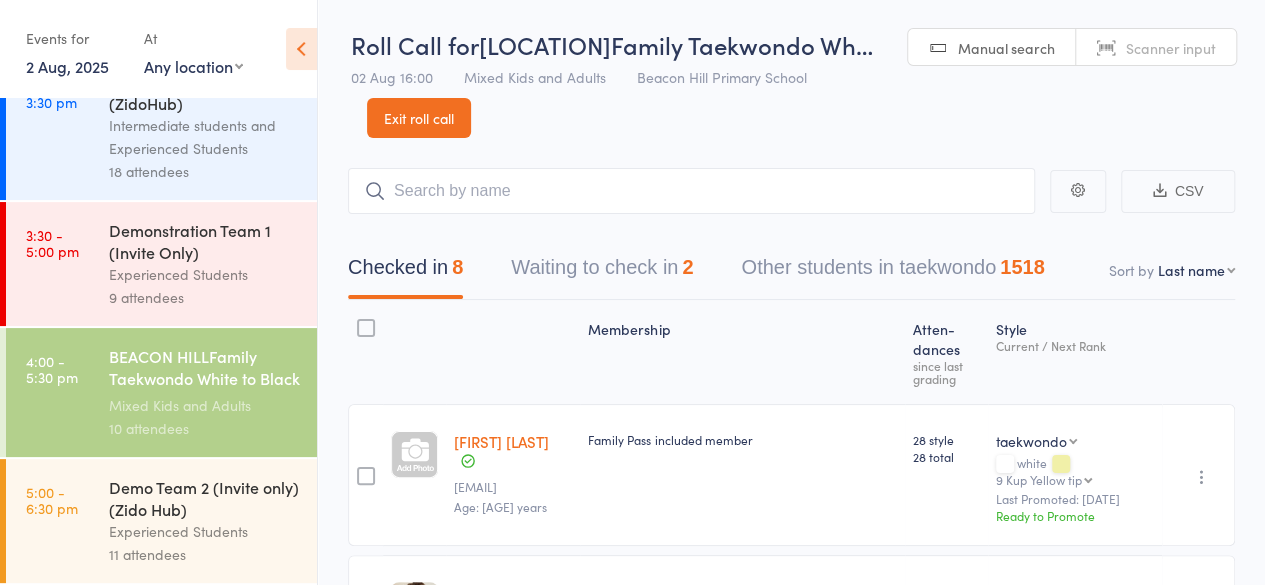 click on "Roll Call for  BEACON HILLFamily Taekwondo Wh… 02 Aug 16:00  Mixed Kids and Adults  Beacon Hill Primary School  Manual search Scanner input Exit roll call" at bounding box center (791, 69) 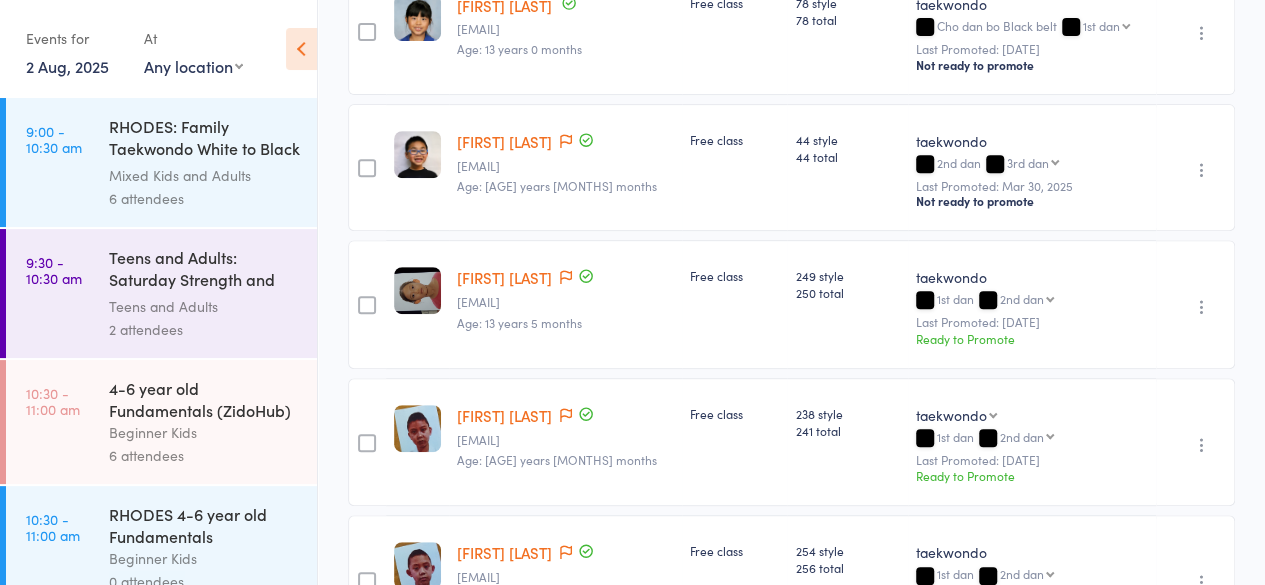 scroll, scrollTop: 366, scrollLeft: 0, axis: vertical 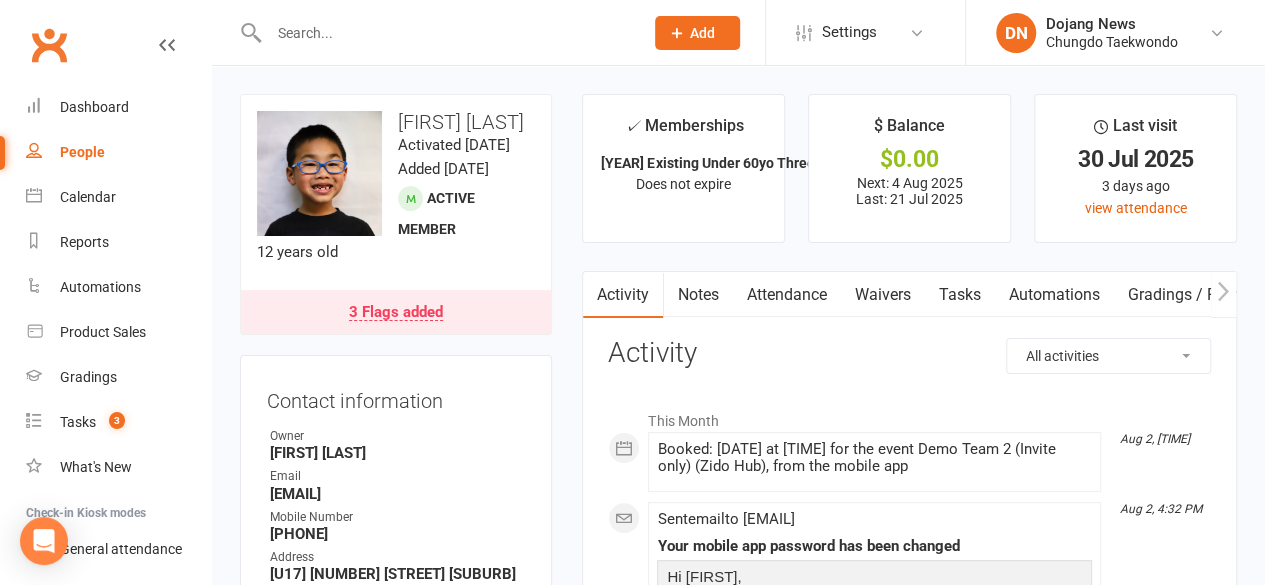 click at bounding box center (434, 32) 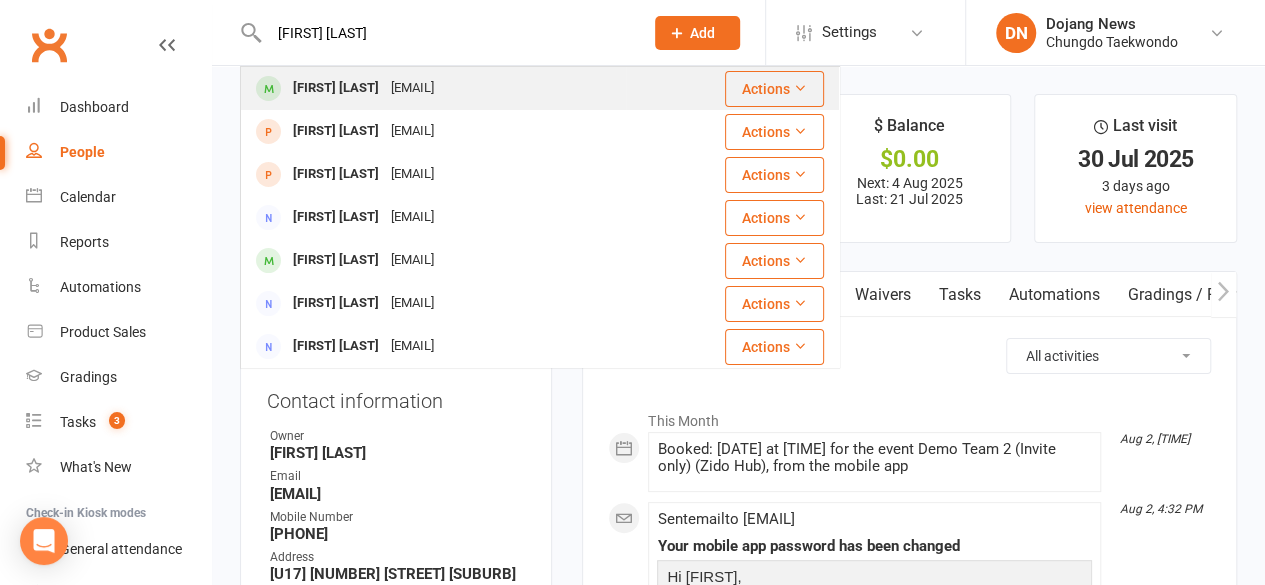 type on "[FIRST] [LAST]" 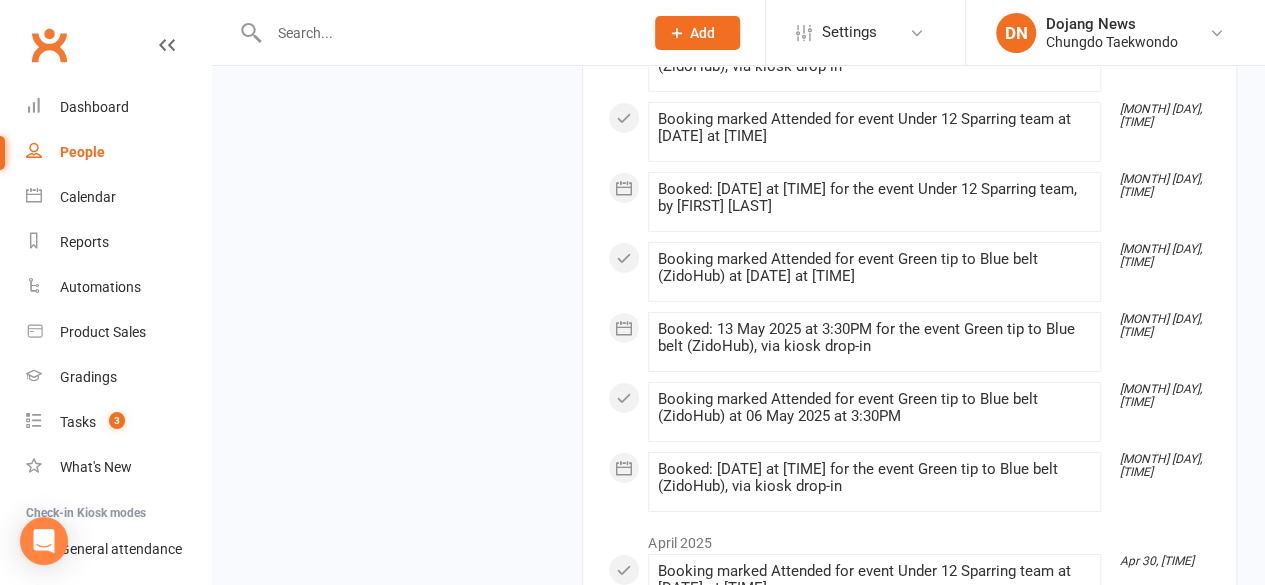 scroll, scrollTop: 0, scrollLeft: 0, axis: both 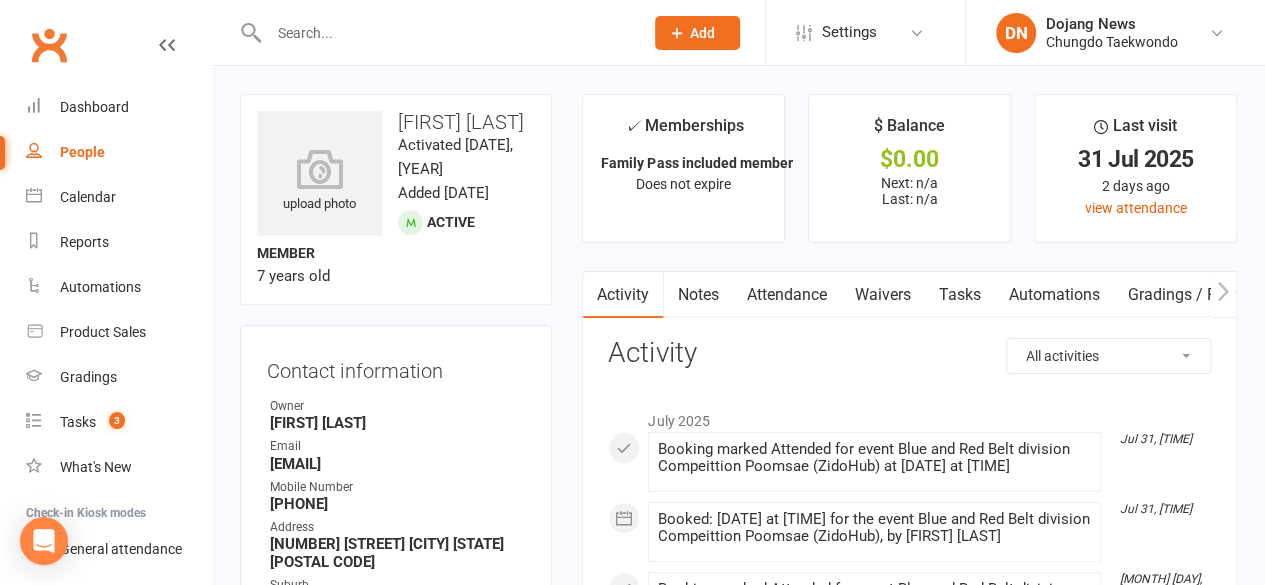 click on "✓ Memberships Family Pass included member Does not expire $ Balance $0.00 Next: n/a Last: n/a Last visit 31 Jul 2025 2 days ago view attendance
Activity Notes Attendance Waivers Tasks Automations Gradings / Promotions Mobile App Assessments Credit balance
All activities Bookings / Attendances Communications Notes Failed SMSes Gradings Members Memberships Mobile App POS Sales Payments Credit Vouchers Prospects Reports Automations Tasks Waivers Workouts Kiosk Mode Consent Assessments Contact Flags Family Relationships Activity July 2025 Jul 31, [TIME] Booking marked Attended for event Blue and Red Belt division Compeittion Poomsae (ZidoHub) at 31 Jul 2025 at 4:30PM   Jul 31, [TIME] Booked: 31 Jul 2025 at 4:30PM for the event Blue and Red Belt division Compeittion Poomsae (ZidoHub), by [FIRST] [LAST]   Jul 24, [TIME] Booking marked Attended for event Blue and Red Belt division Compeittion Poomsae (ZidoHub) at 24 Jul 2025 at 4:30PM   Jul 24, [TIME]   Jul 20, [TIME]   Jul 20, [TIME]   Jul 10, [TIME]" at bounding box center (909, 3186) 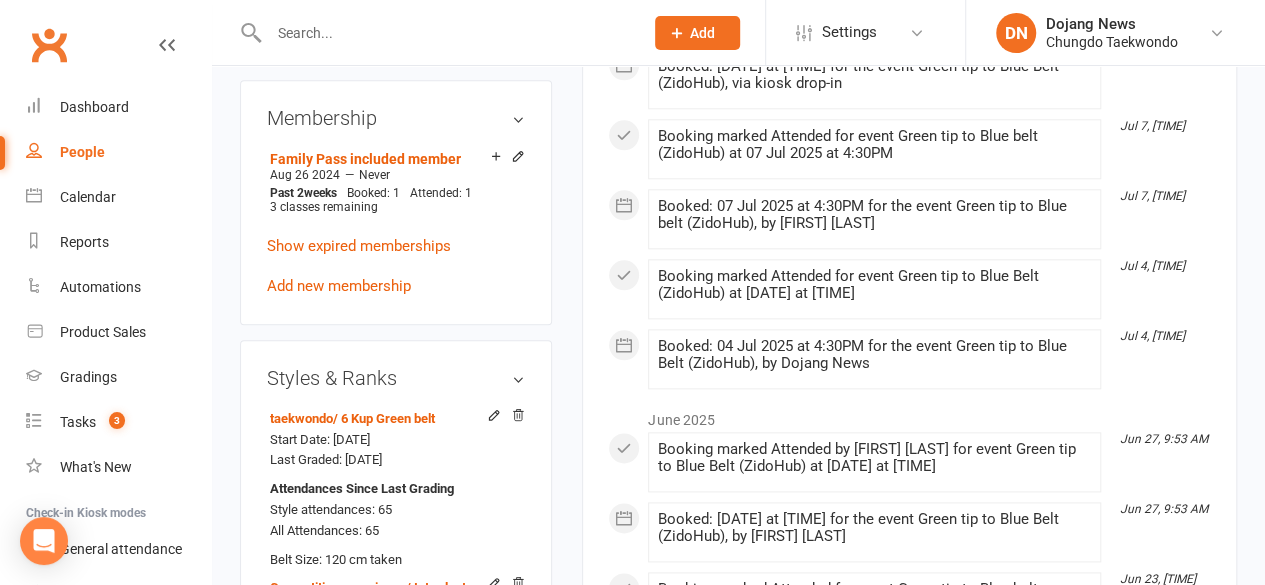 scroll, scrollTop: 0, scrollLeft: 0, axis: both 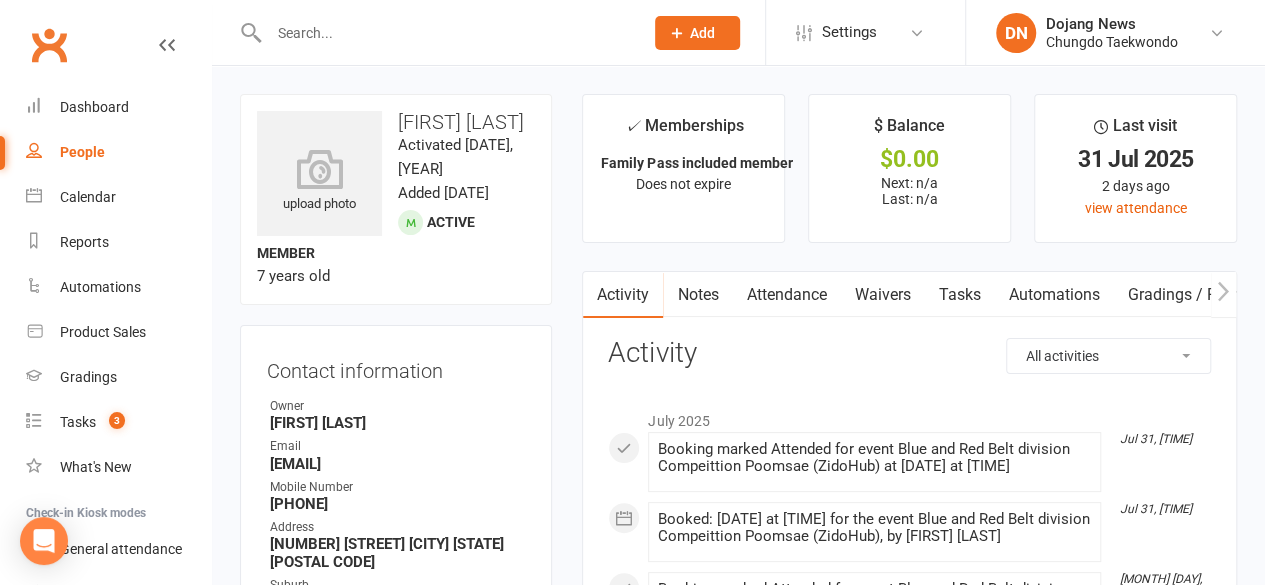click on "upload photo [FIRST] [LAST] Activated [DATE], [YEAR] Added [DATE], [YEAR]   Active member [AGE] years old  Contact information Owner   [FIRST] [LAST] Email  [EMAIL]
Mobile Number  [PHONE]
Address  [NUMBER]/[NUMBER] [STREET] [SUBURB] [STATE] [POSTAL CODE]
Suburb  [SUBURB]
Member Number  [MEMBER NUMBER]
Date of Birth  [MONTH] [DAY], [YEAR]
Location  Zido Hub [SUBURB]
How did you hear about us?  -
Opt out of Newsletter?  Yes
No photos  No
Update Contact Details Flag Manage Comms Settings
Wallet No payment methods added
Membership      Family Pass included member Aug 26 [YEAR] — Never Past 2  weeks Booked: 1 Attended: 1 3 classes remaining    Show expired memberships Add new membership
Styles & Ranks  taekwondo  / 6 Kup Green belt Start Date: 1 Aug [YEAR] Last Graded: 19 Oct [YEAR] Attendances Since Last Grading Style attendances: 65 All Attendances: 65 Belt Size: 120 cm taken
Competition experience  / Introductory Start Date: 1 Aug [YEAR] Last Graded: 1 Aug [YEAR] Attendances Since Last Grading Style attendances: 0" at bounding box center (738, 4221) 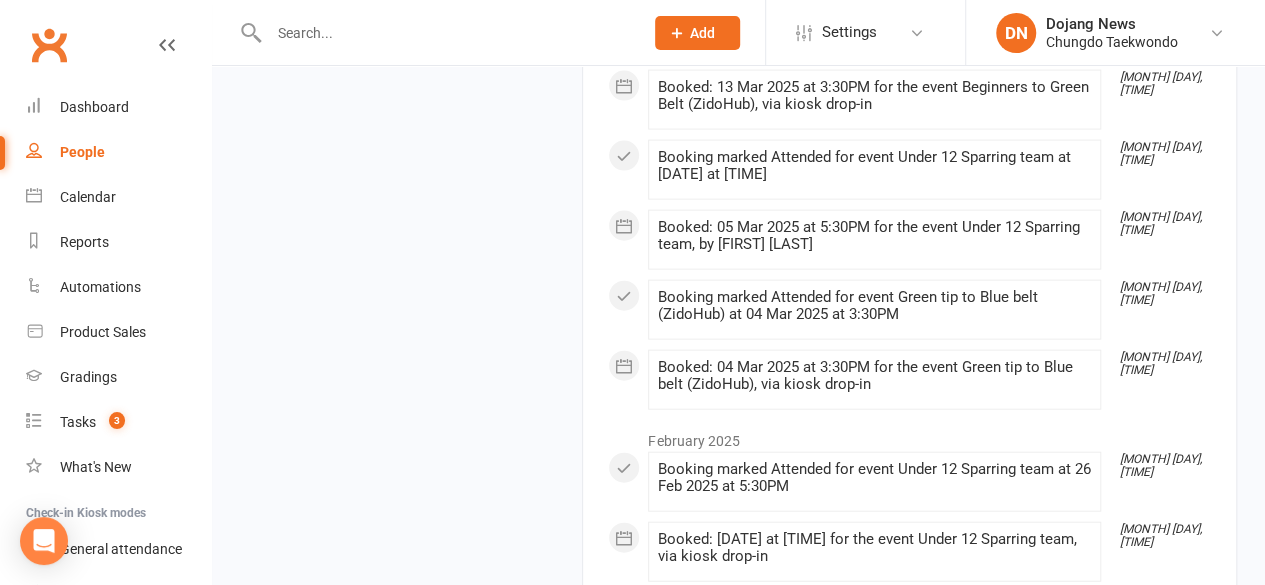 scroll, scrollTop: 6000, scrollLeft: 0, axis: vertical 